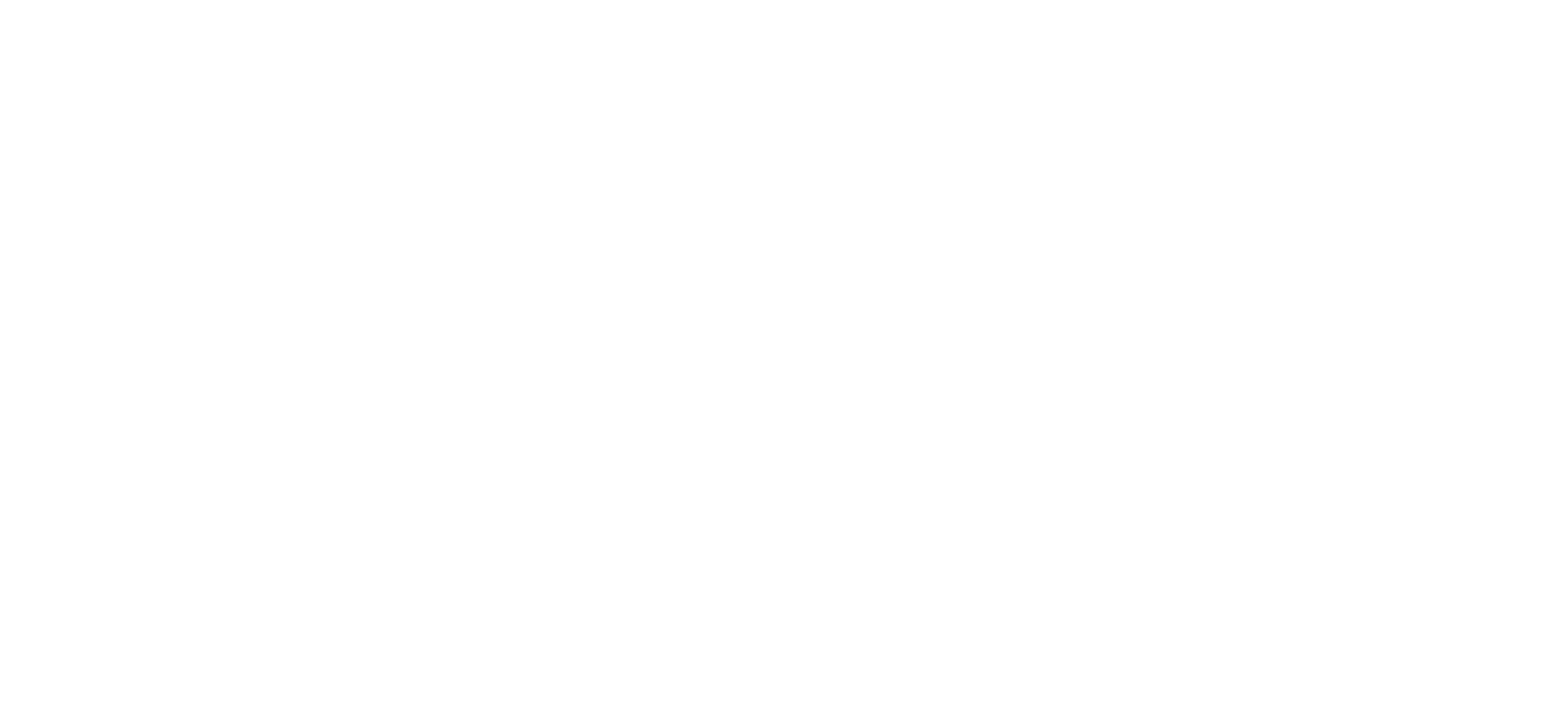 scroll, scrollTop: 0, scrollLeft: 0, axis: both 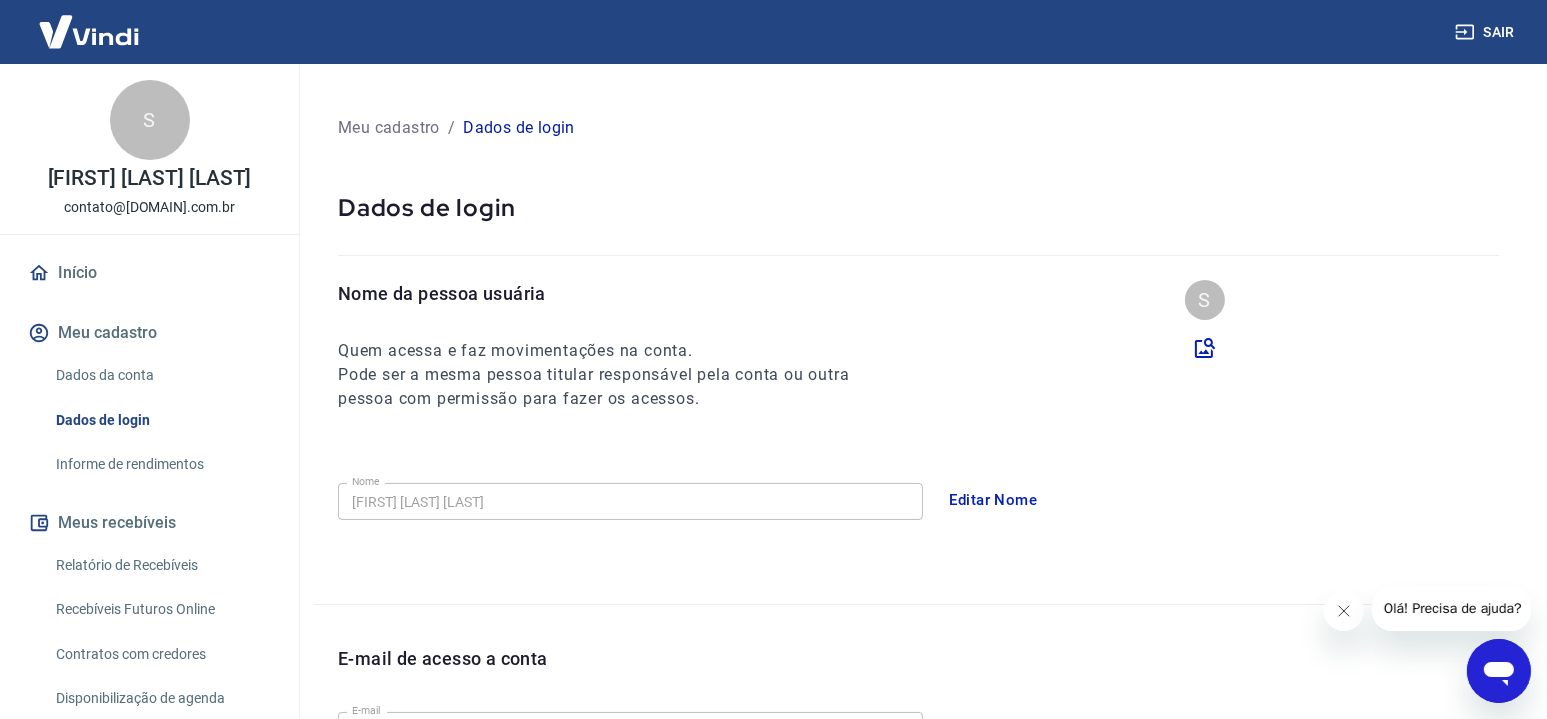 click on "Dados da conta" at bounding box center [161, 375] 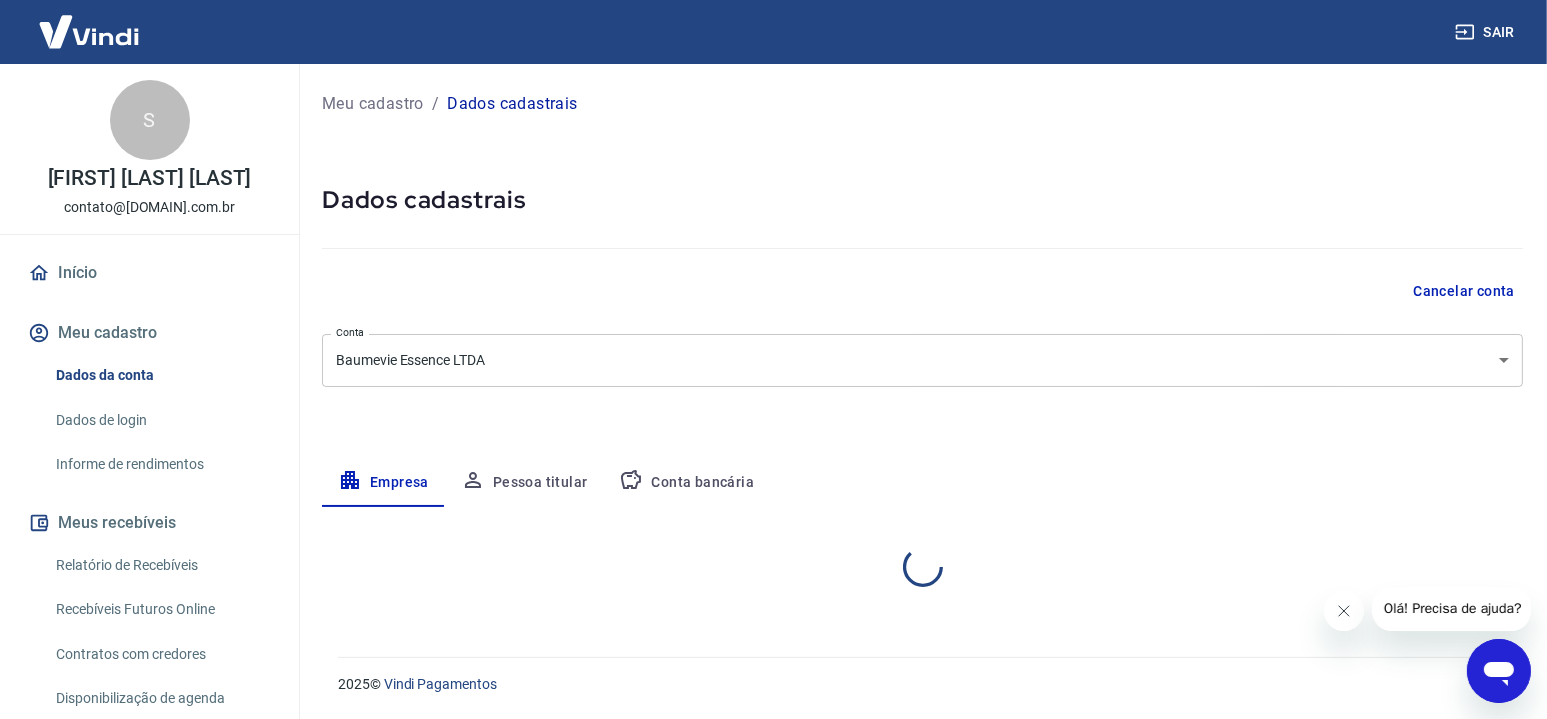 select on "SP" 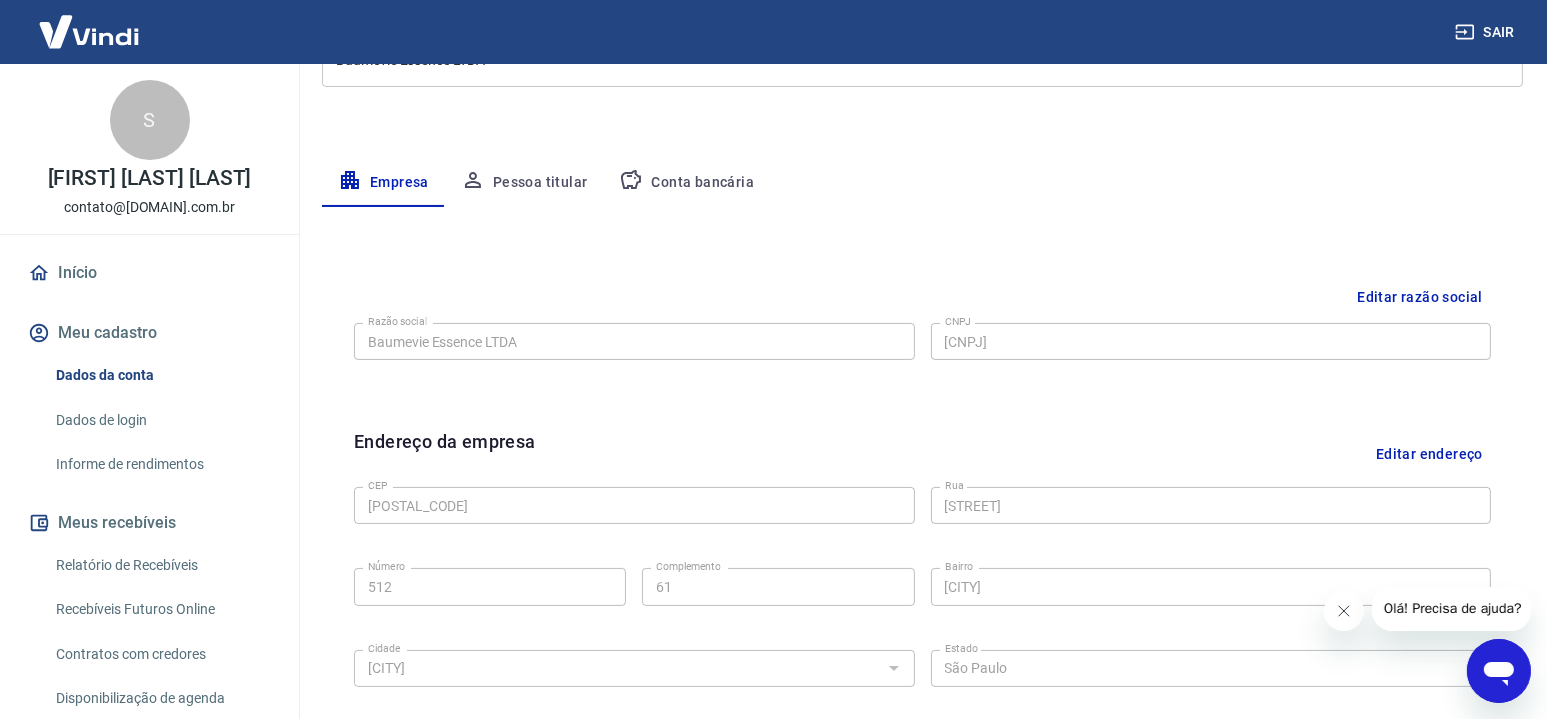 scroll, scrollTop: 0, scrollLeft: 0, axis: both 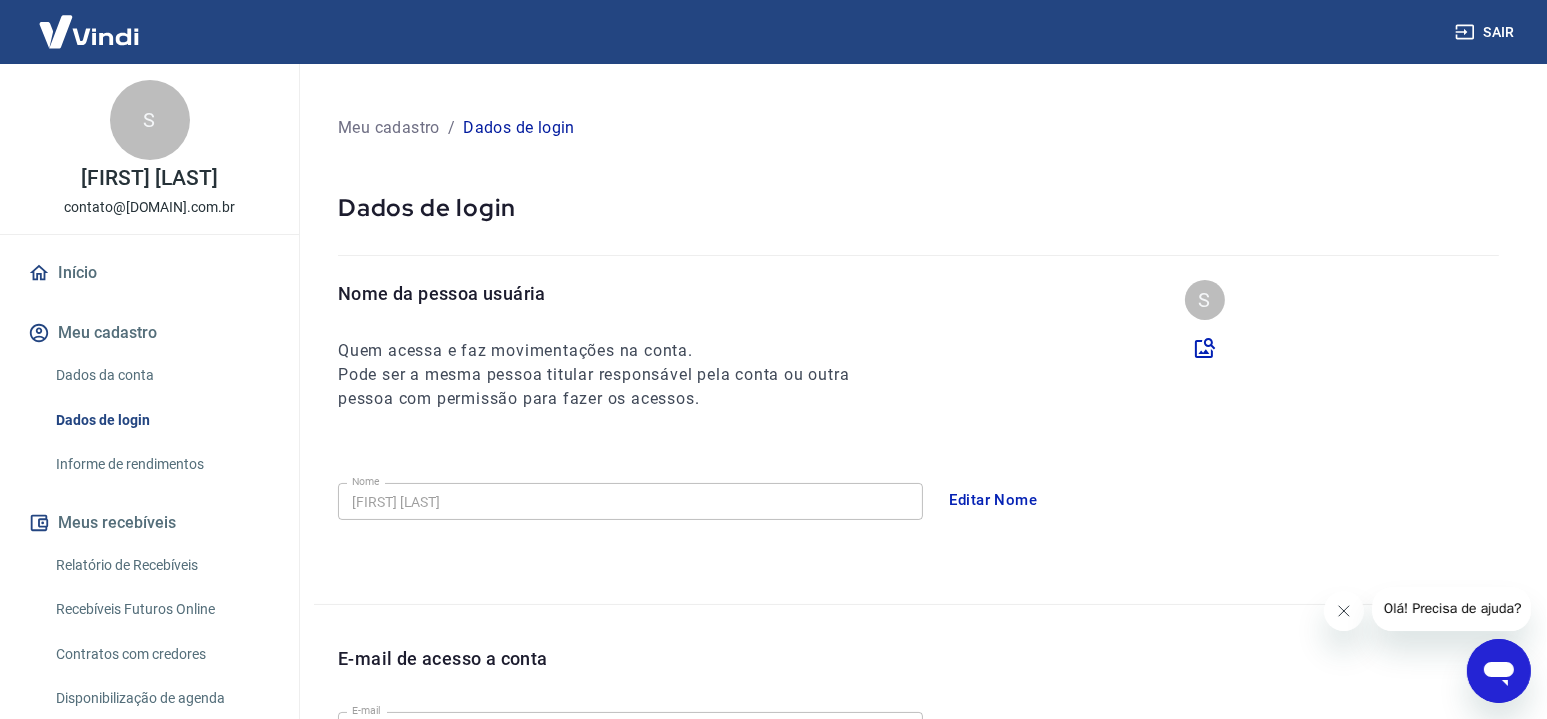 click 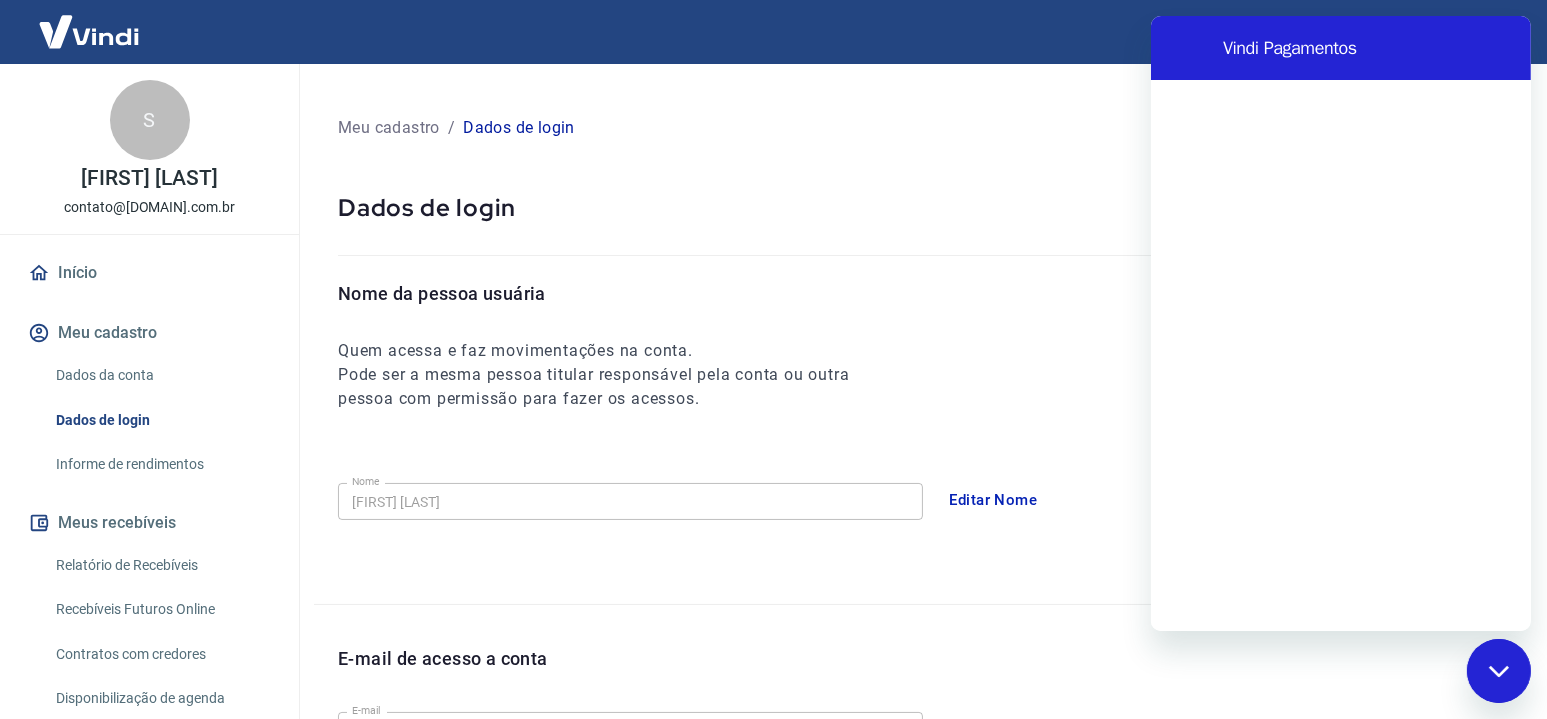 scroll, scrollTop: 0, scrollLeft: 0, axis: both 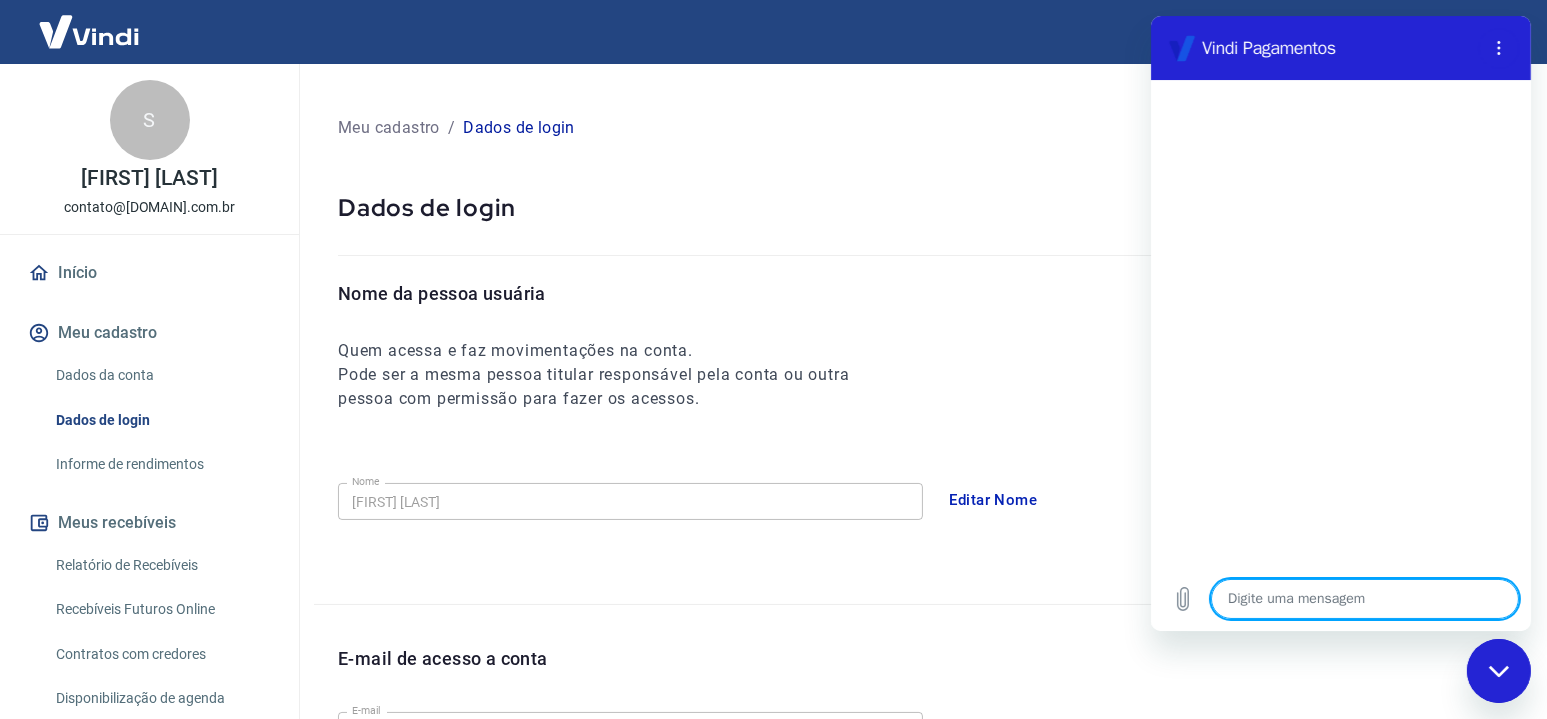 click at bounding box center [1364, 599] 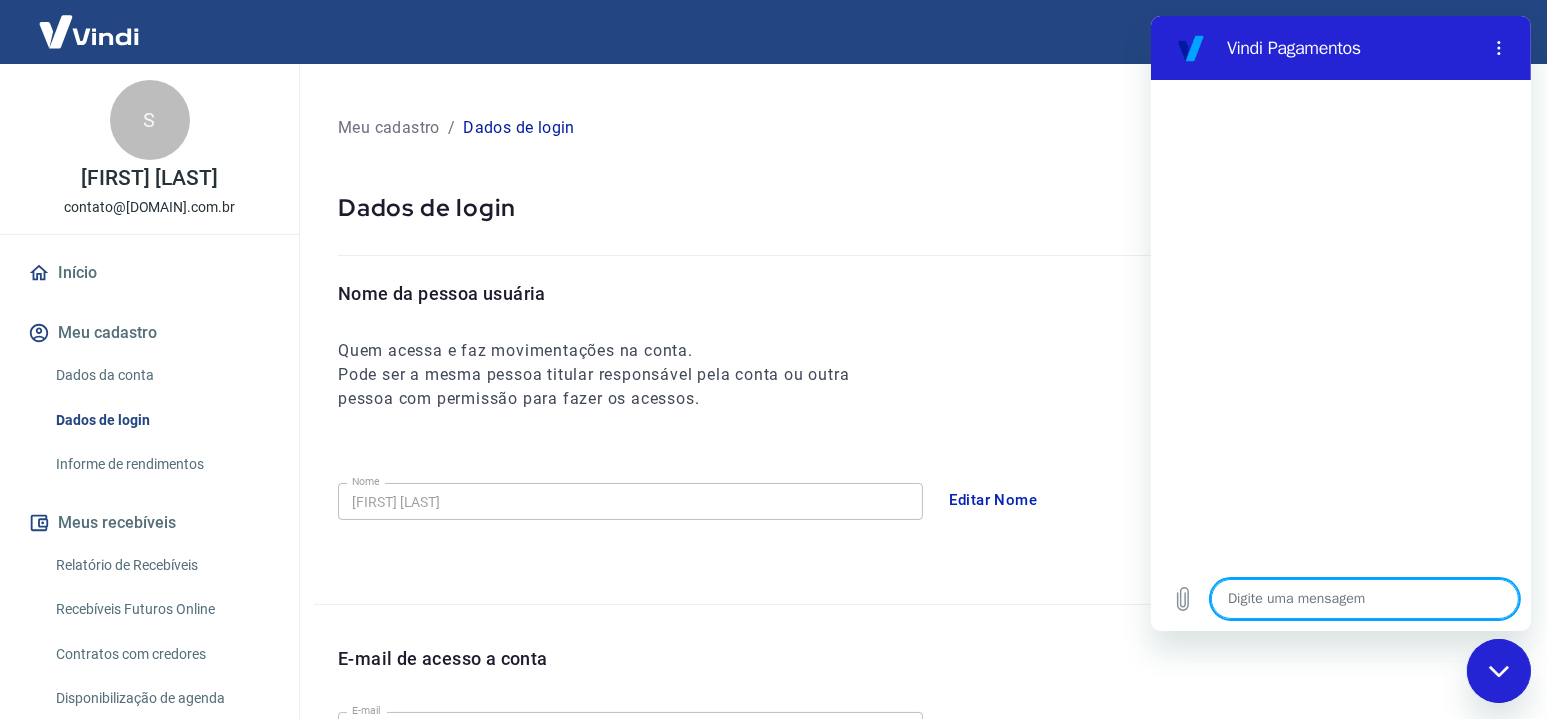 type on "O" 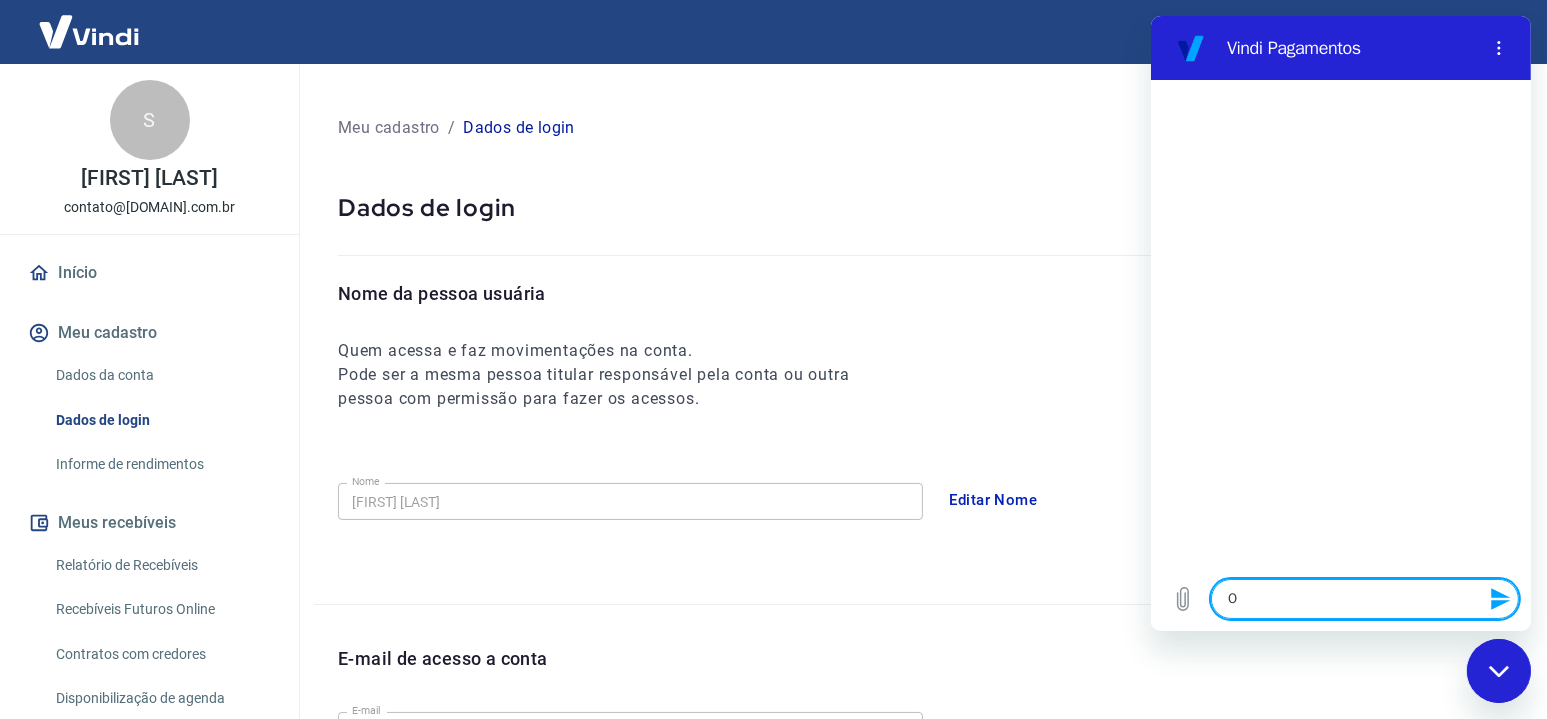 type on "On" 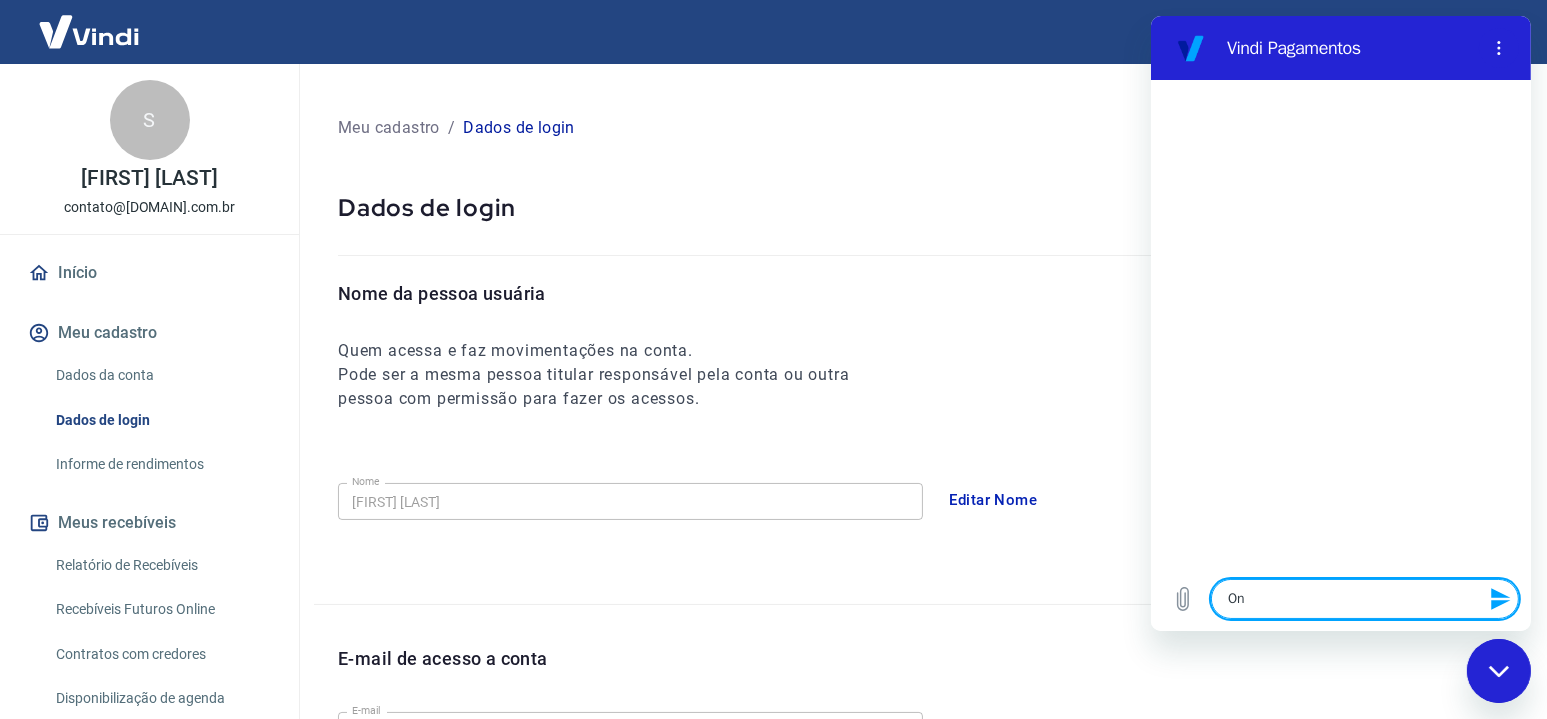 type on "Ond" 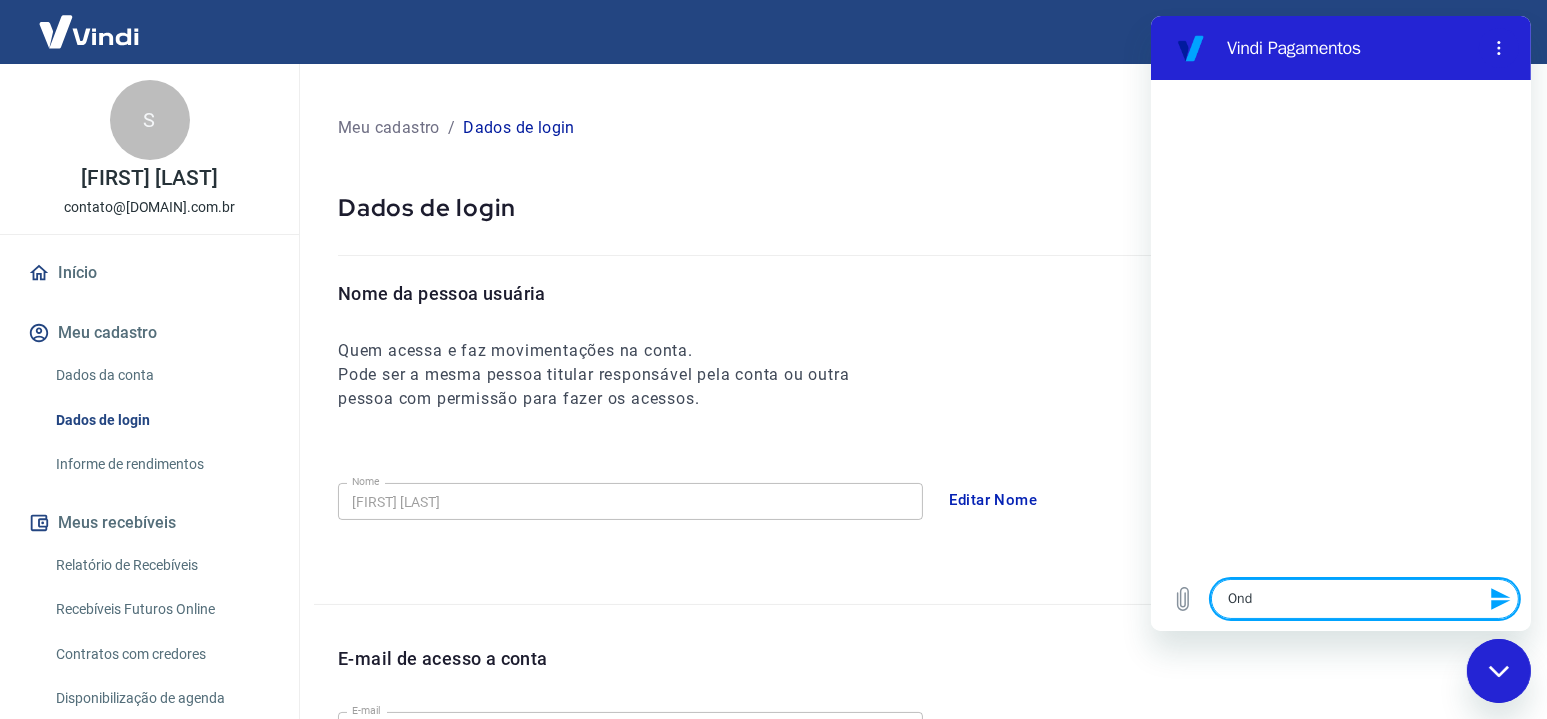 type on "Onde" 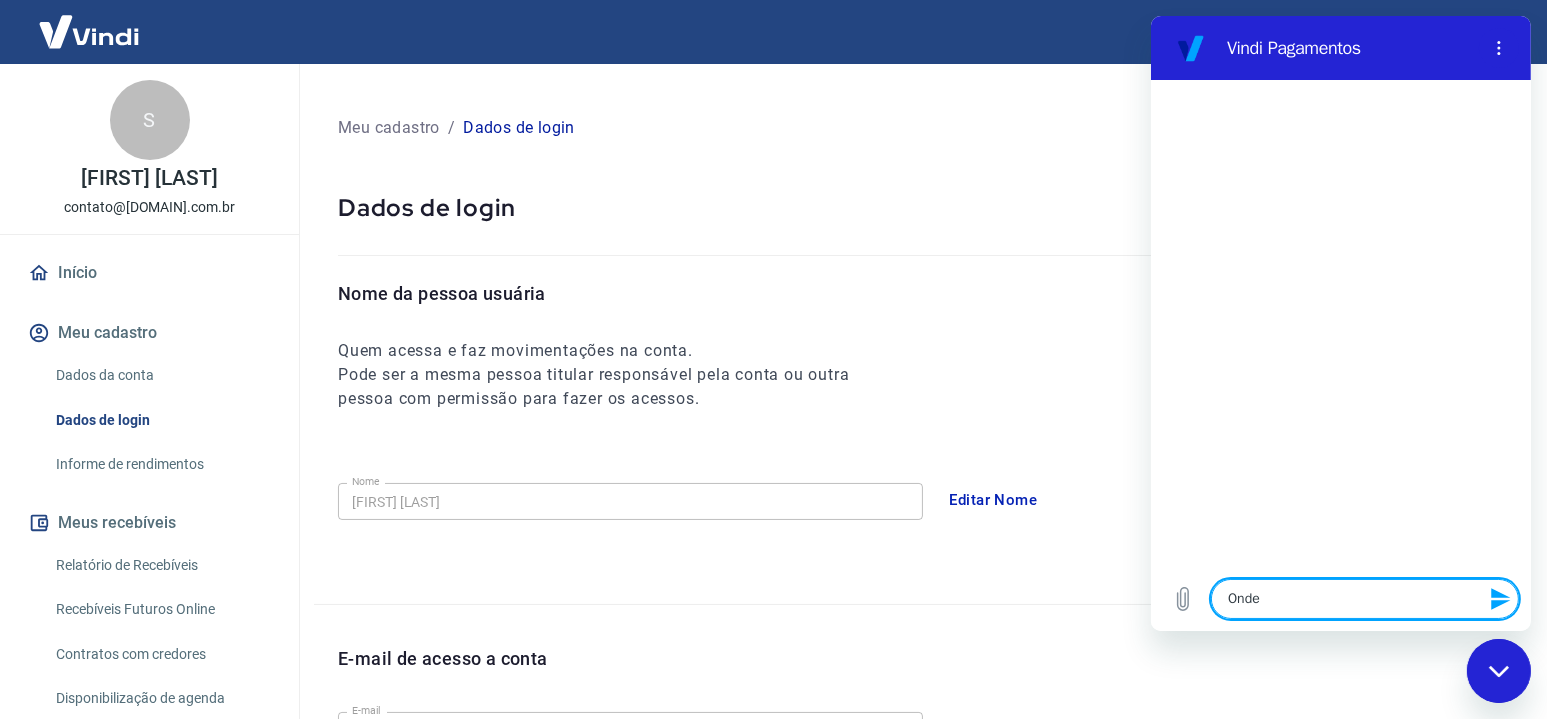 type on "Onde" 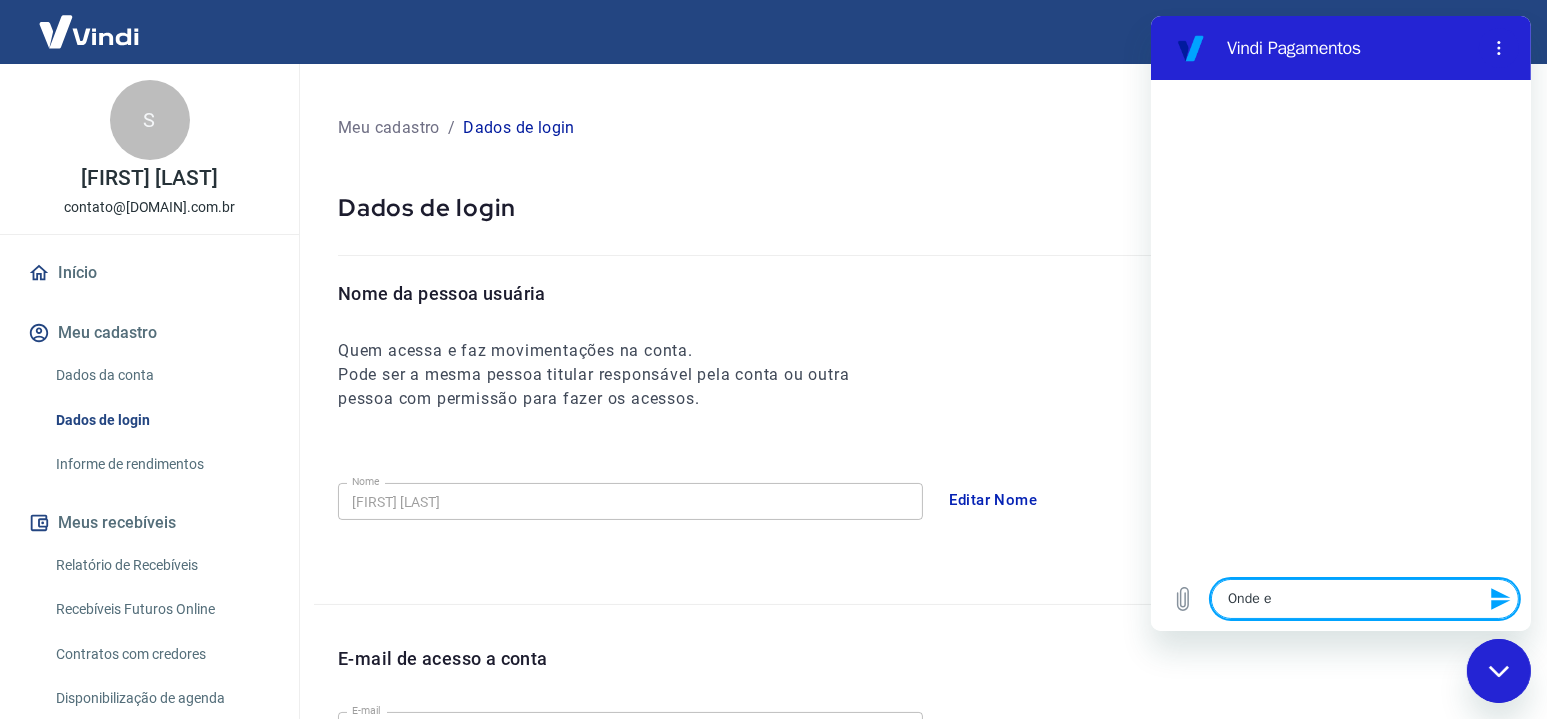 type on "Onde es" 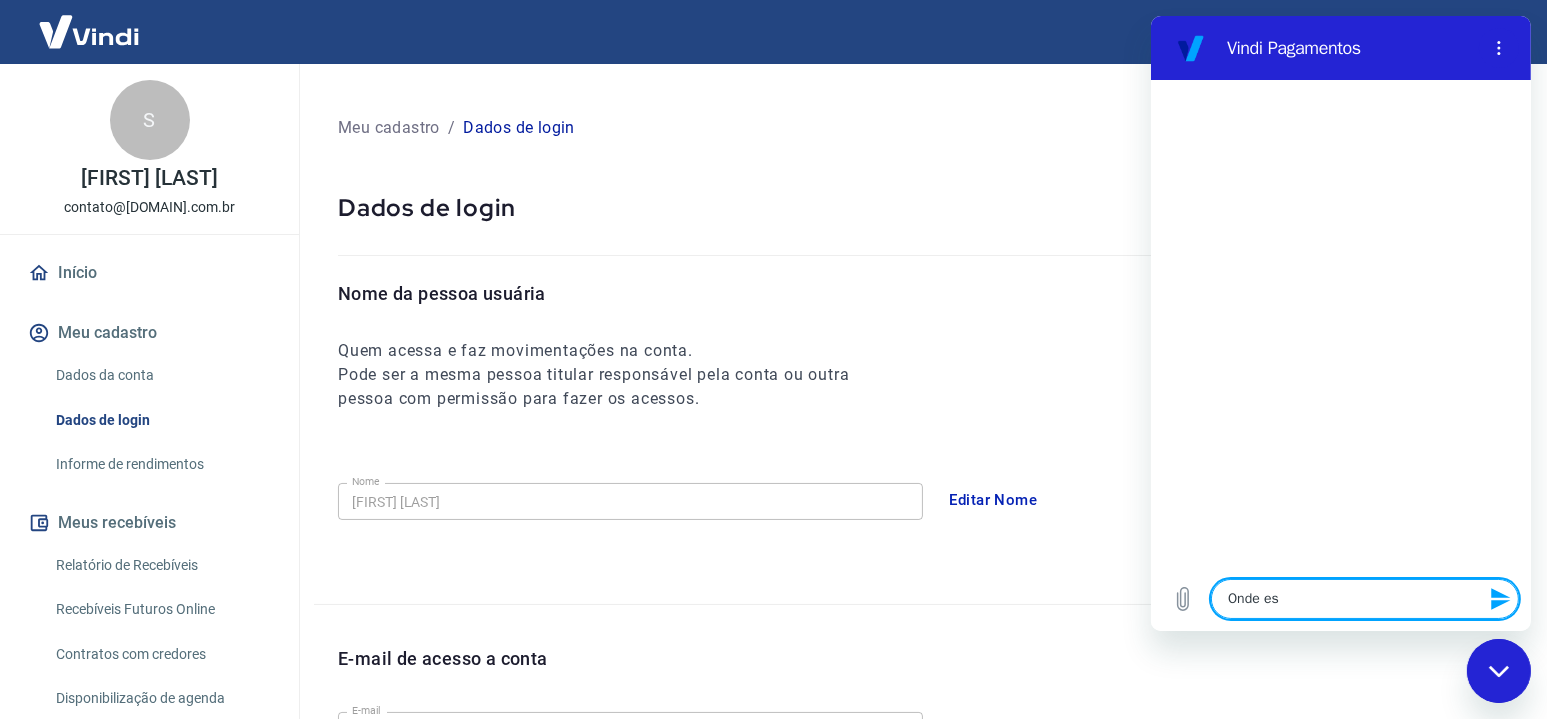 type on "Onde est" 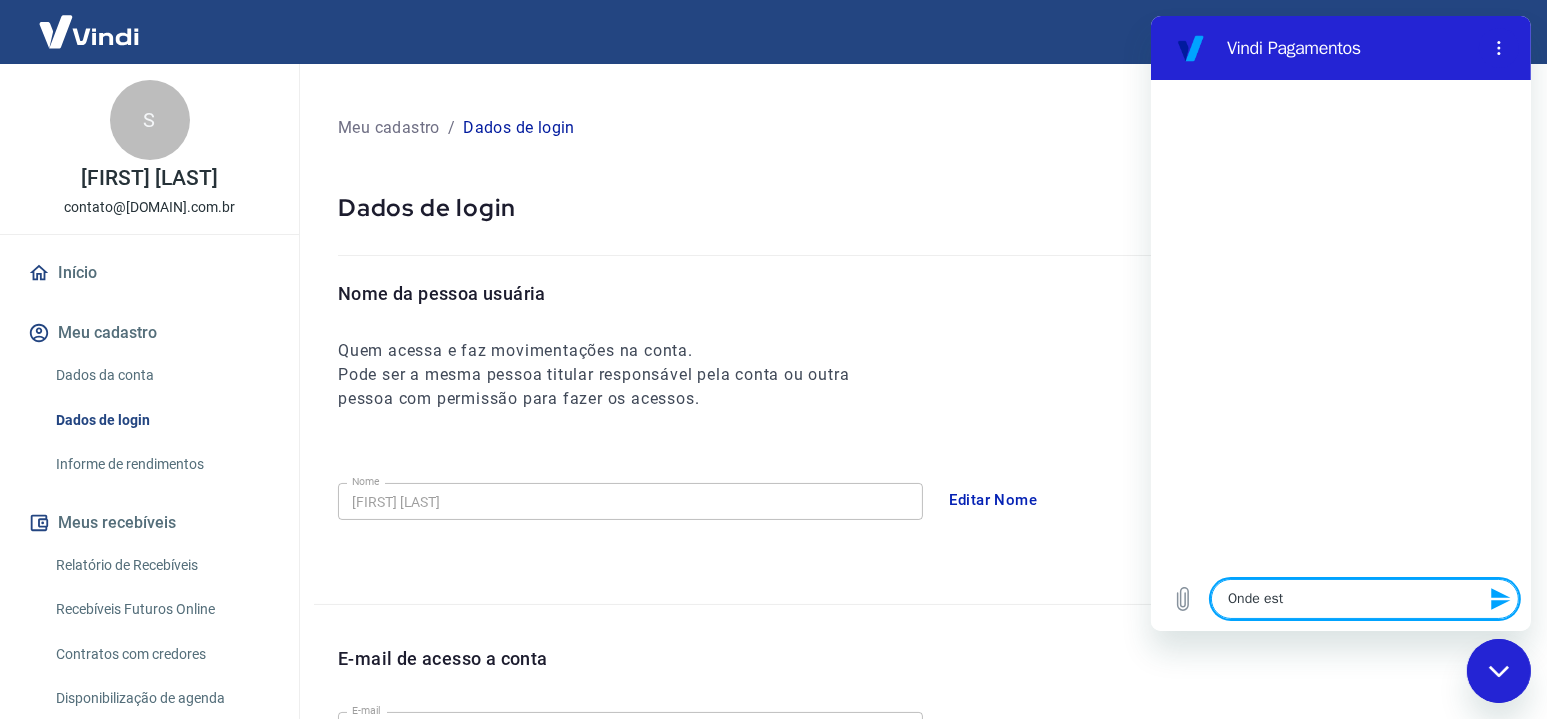 type on "Onde está" 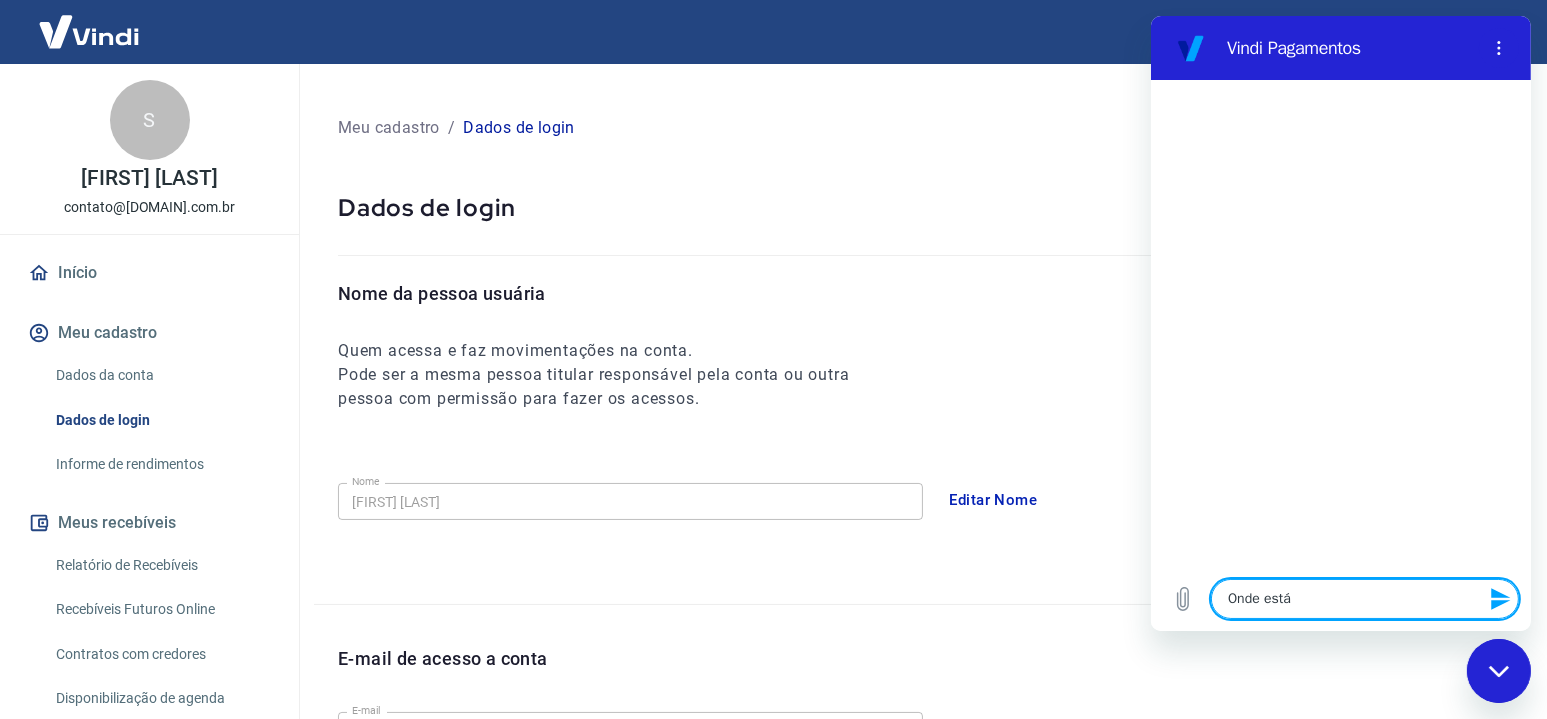 type on "Onde está" 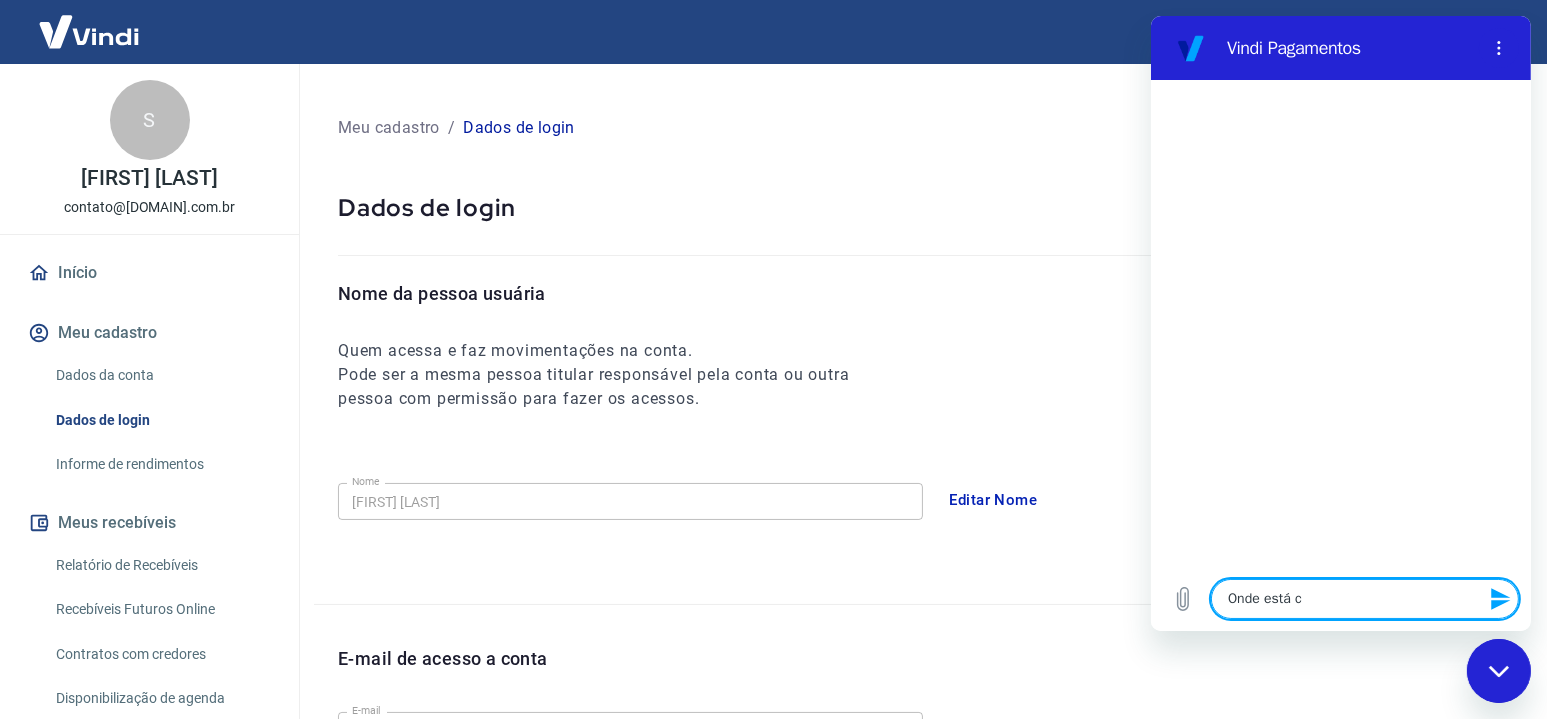 type on "Onde está ch" 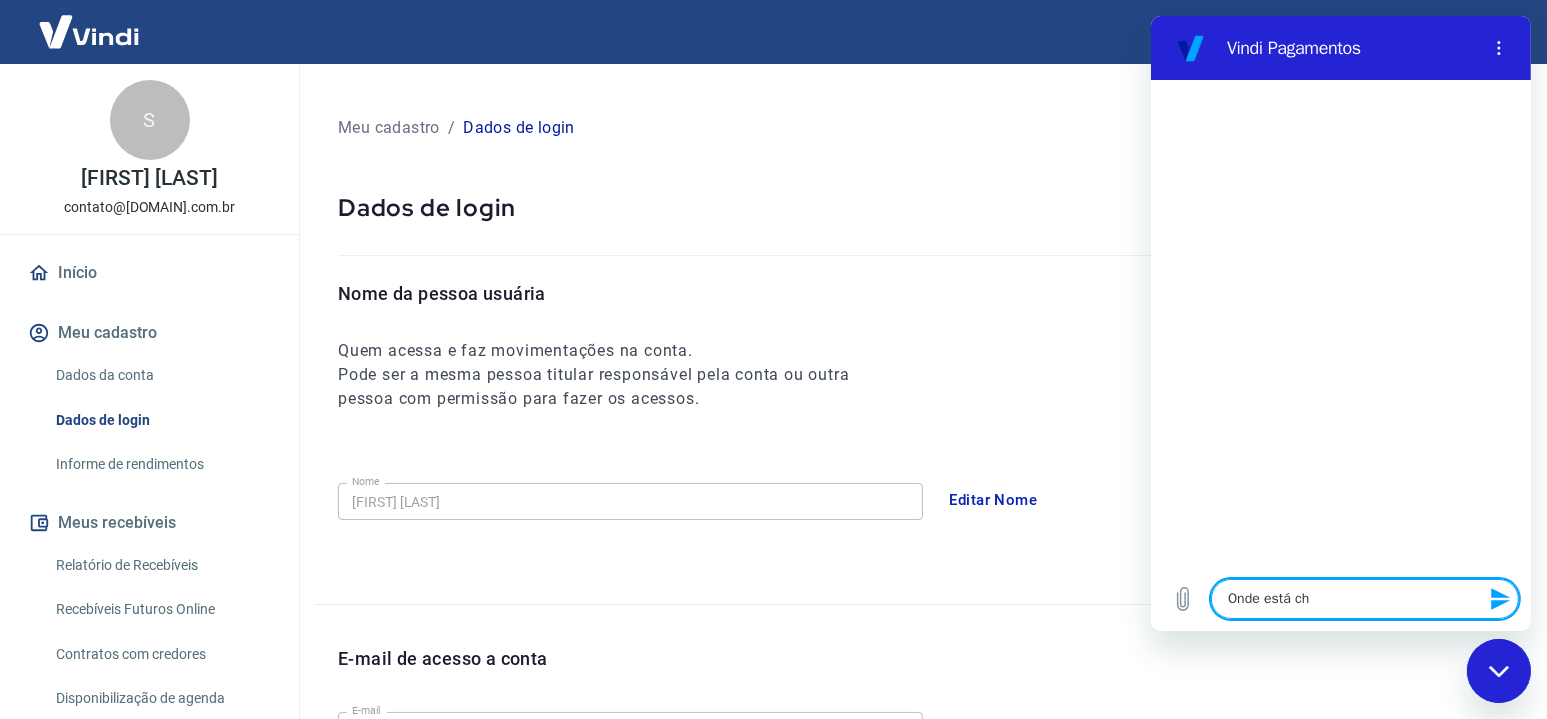 type on "Onde está che" 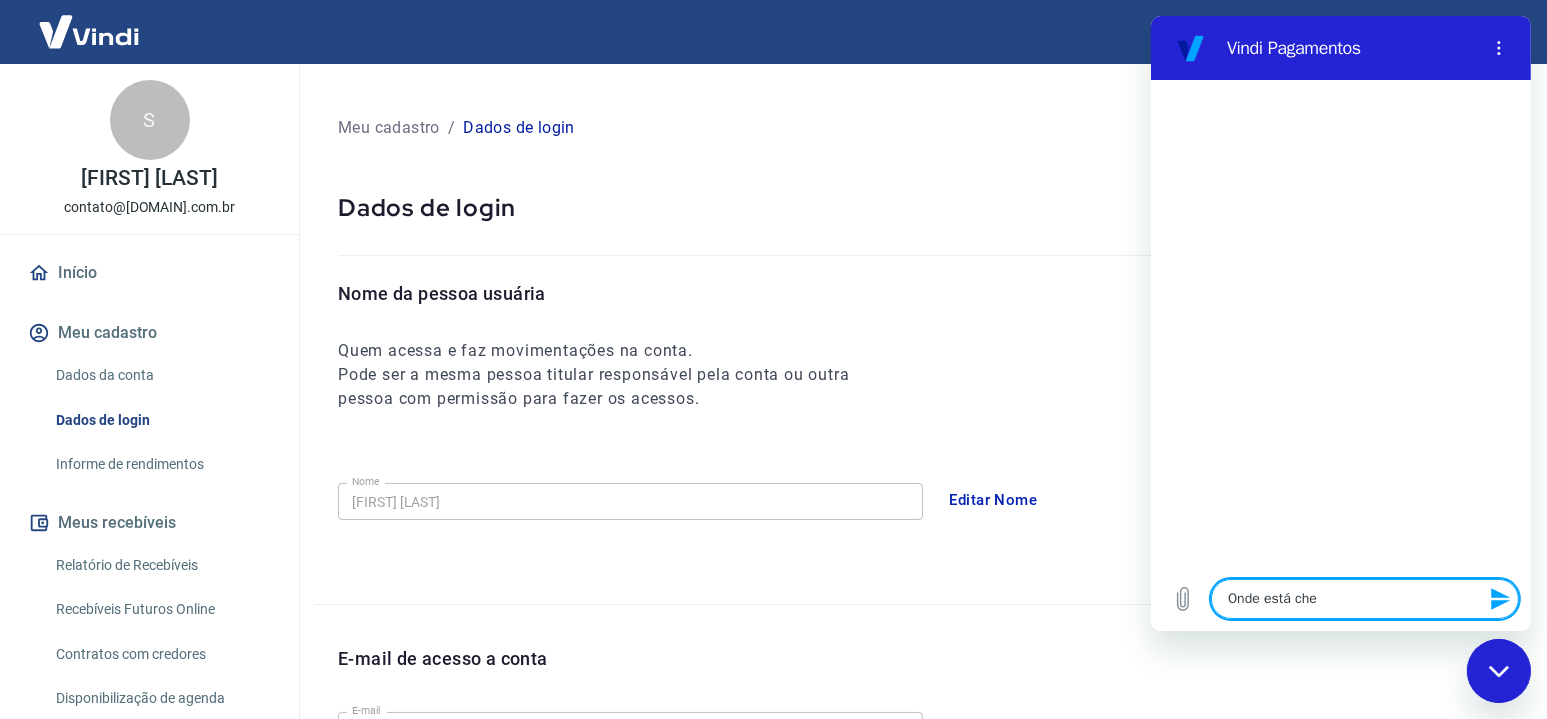 type on "Onde está cheg" 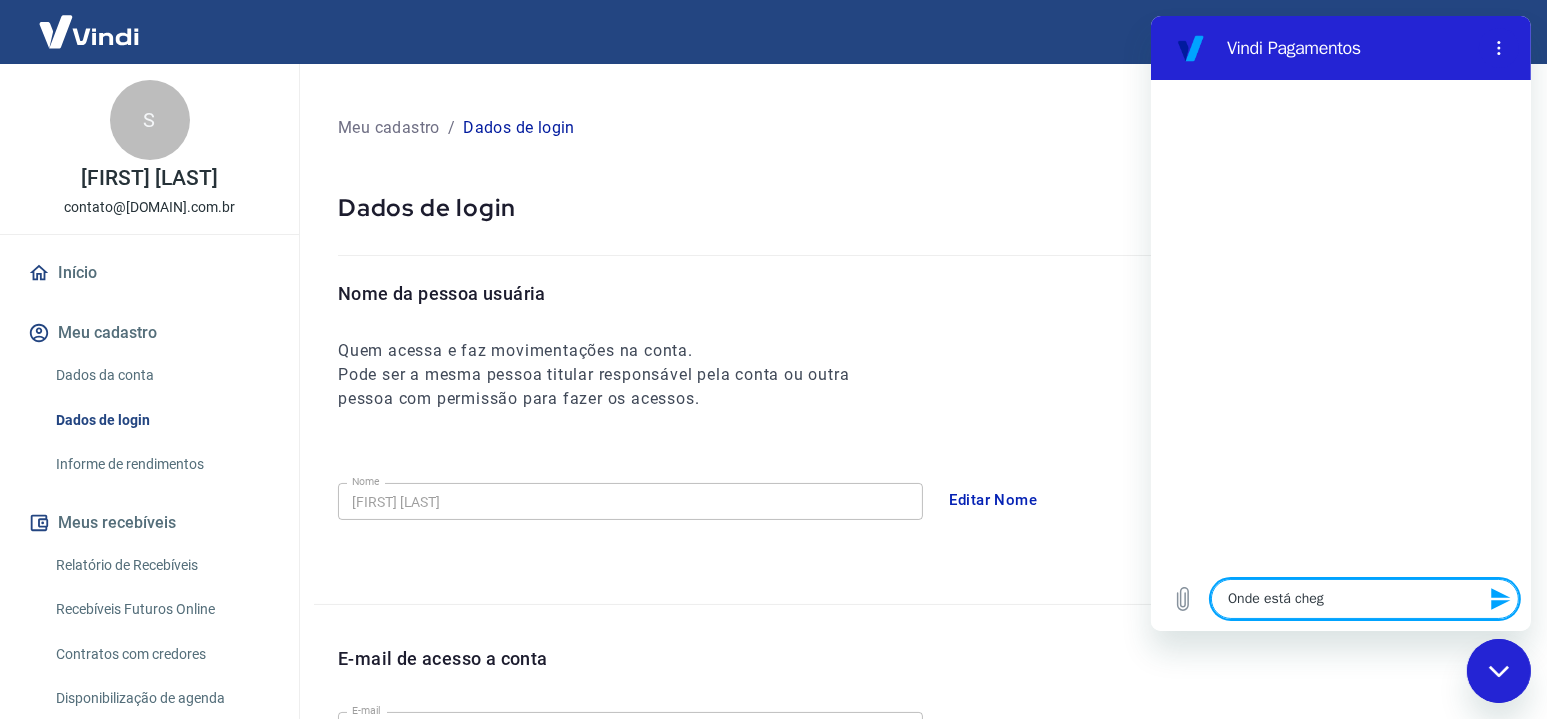type on "Onde está chega" 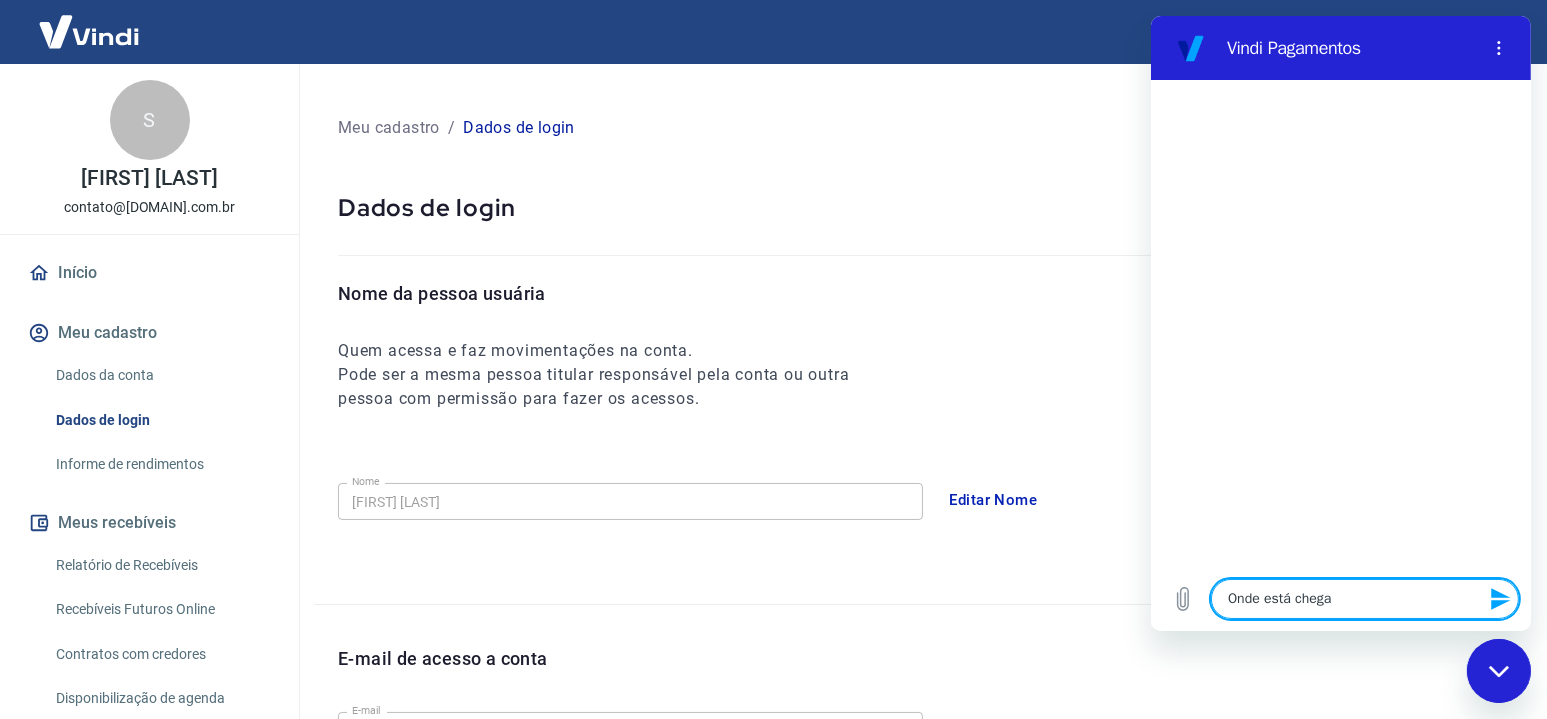 type on "Onde está chegan" 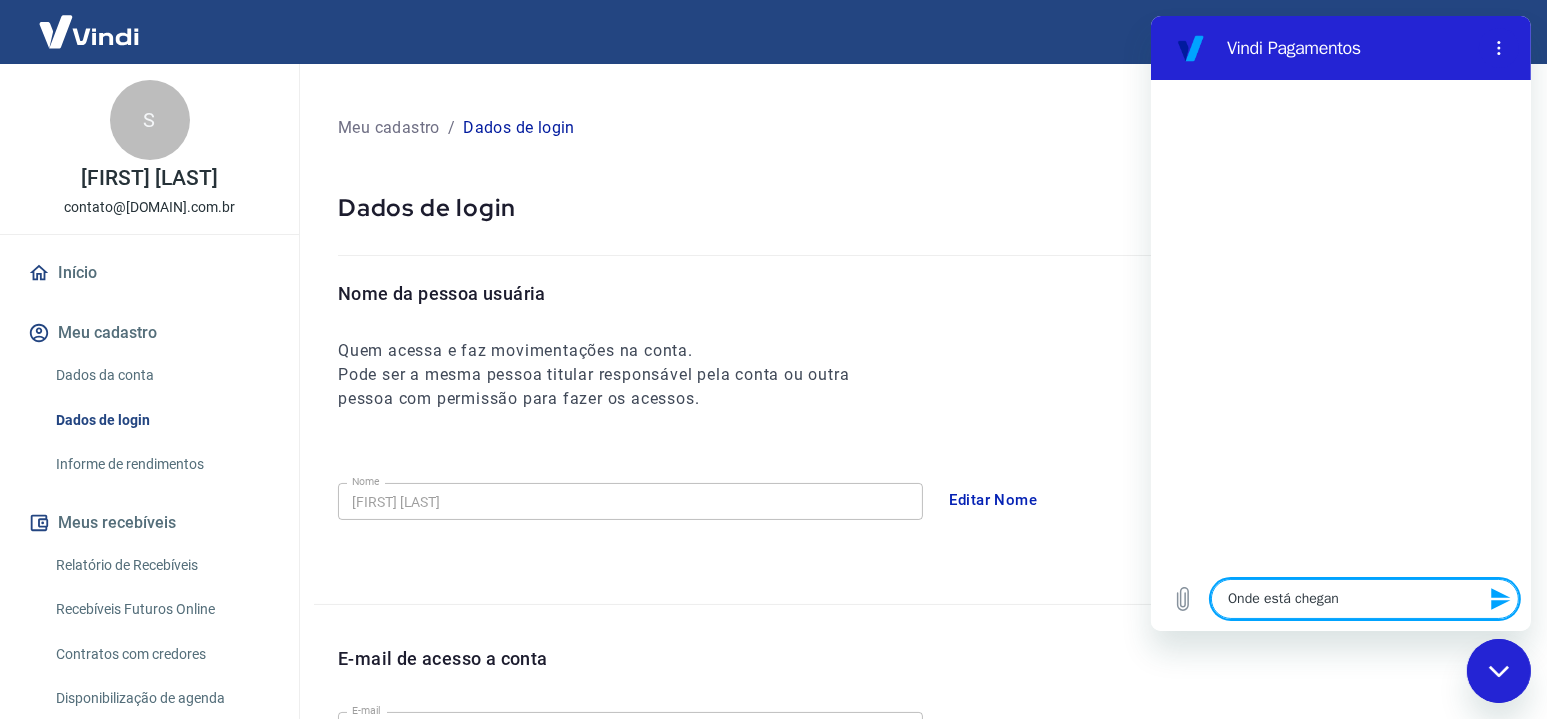 type on "Onde está chegand" 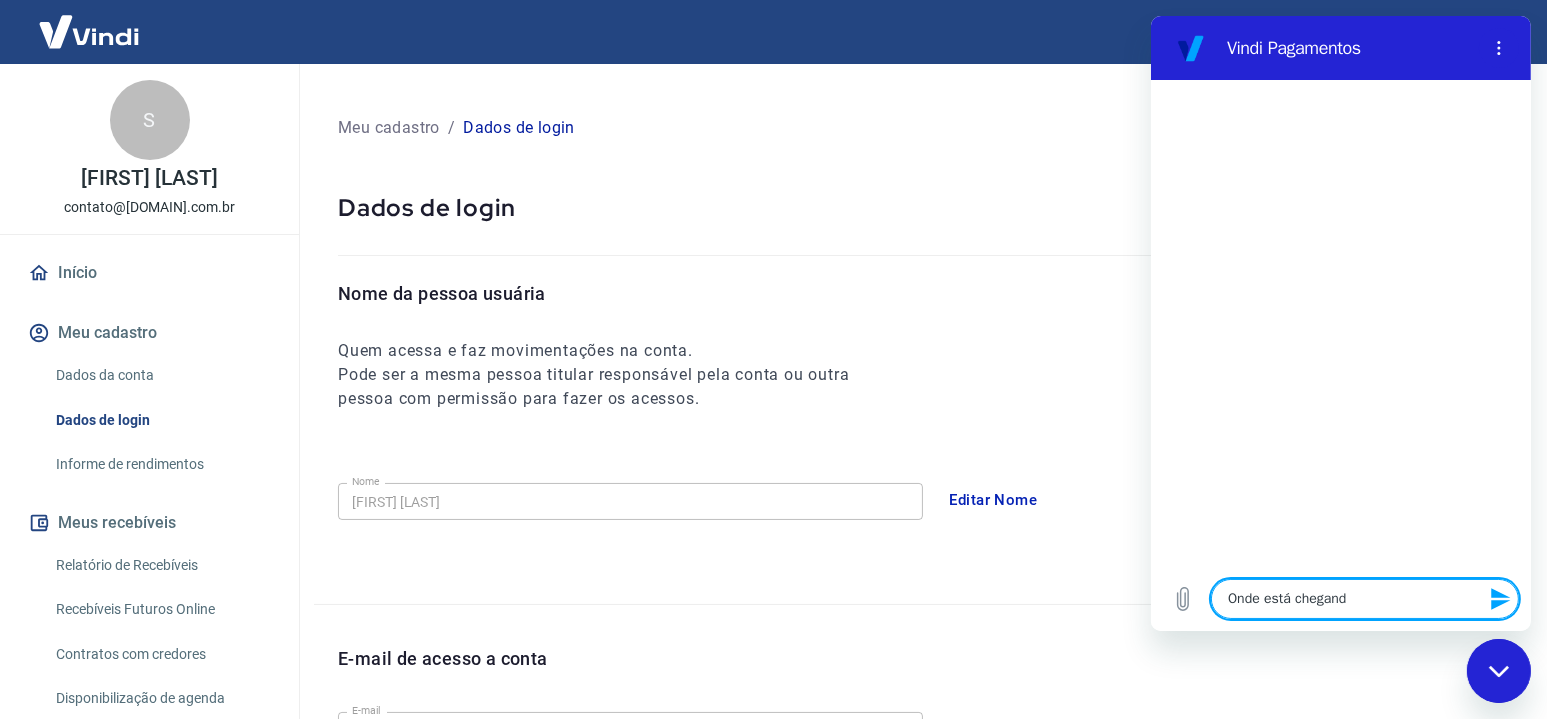 type on "Onde está chegando" 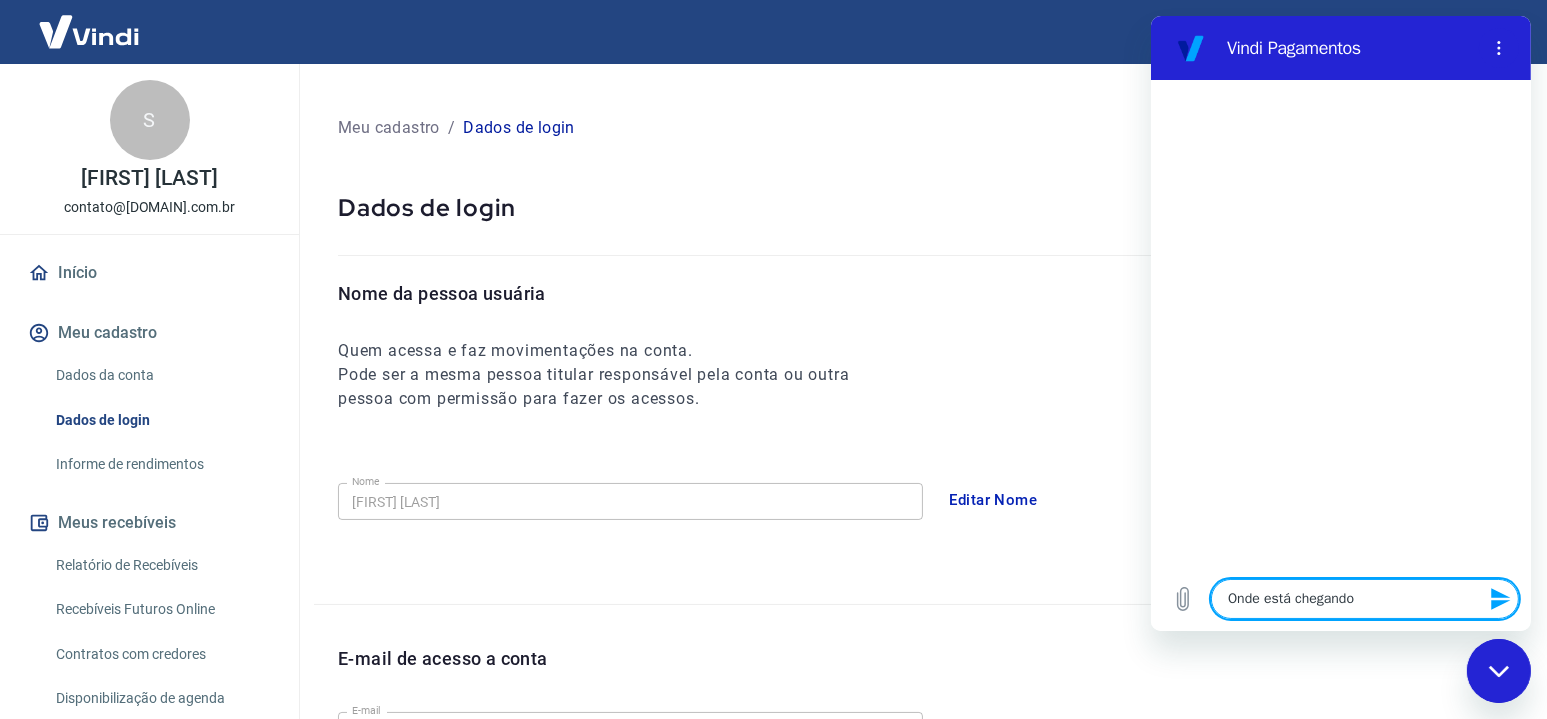 type on "Onde está chegando" 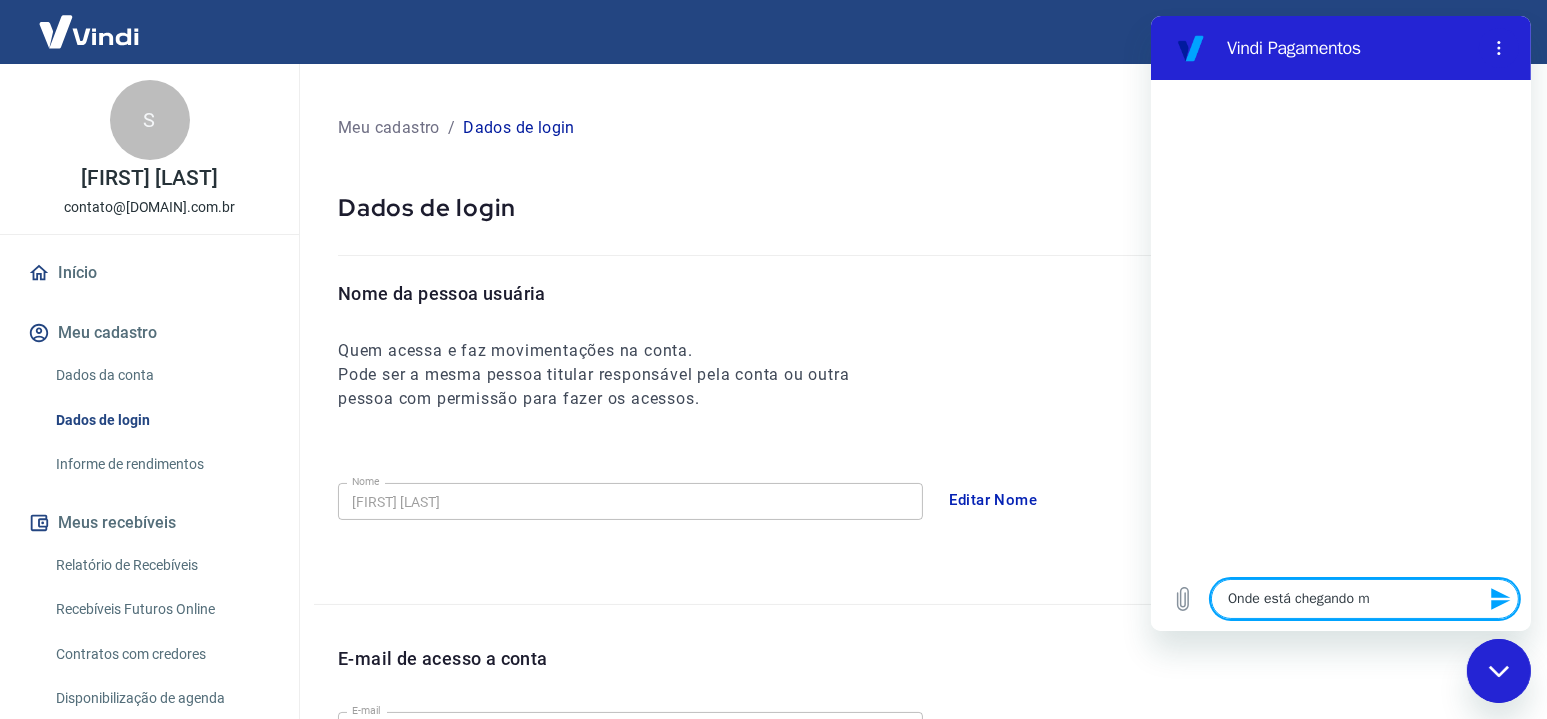 type on "Onde está chegando me" 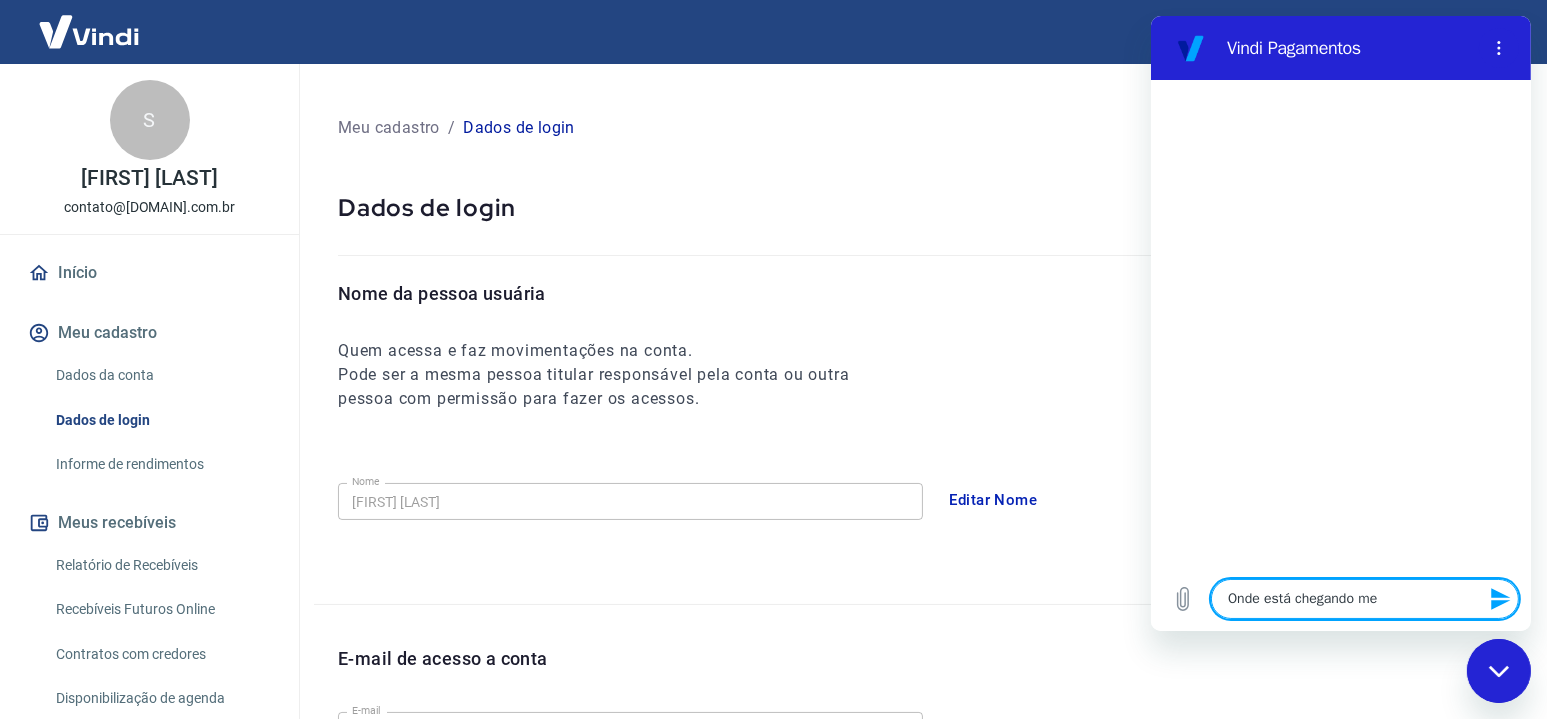 type on "Onde está chegando mei" 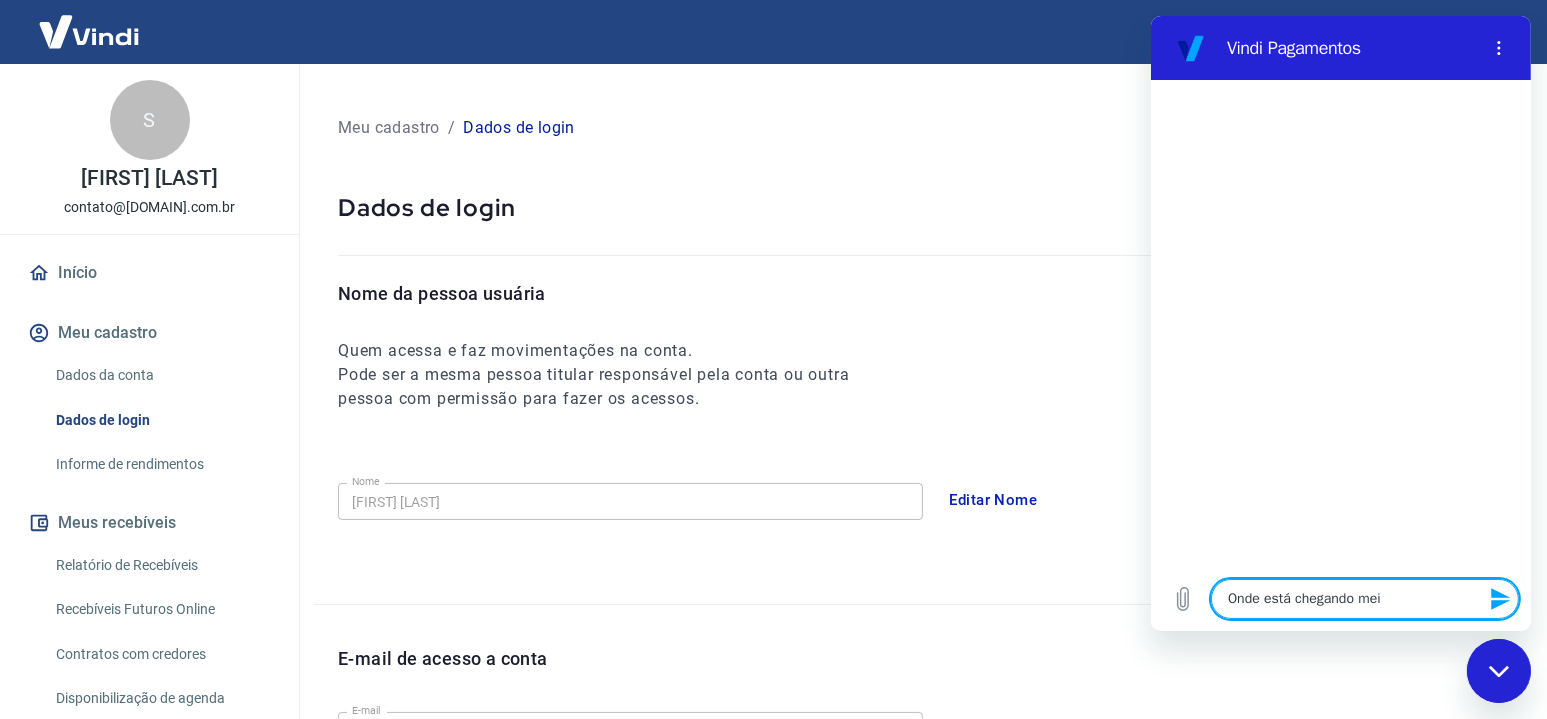 type on "Onde está chegando me" 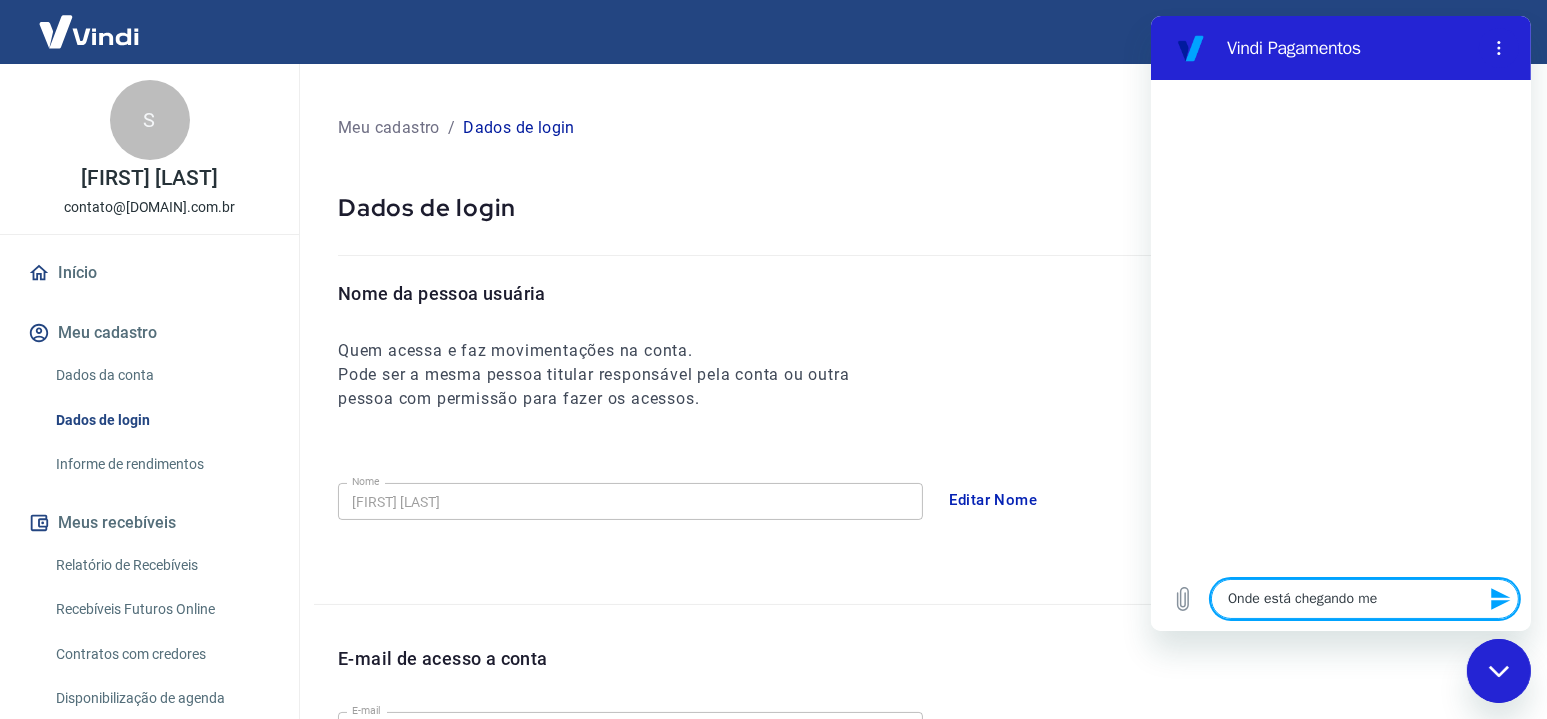 type on "Onde está chegando m" 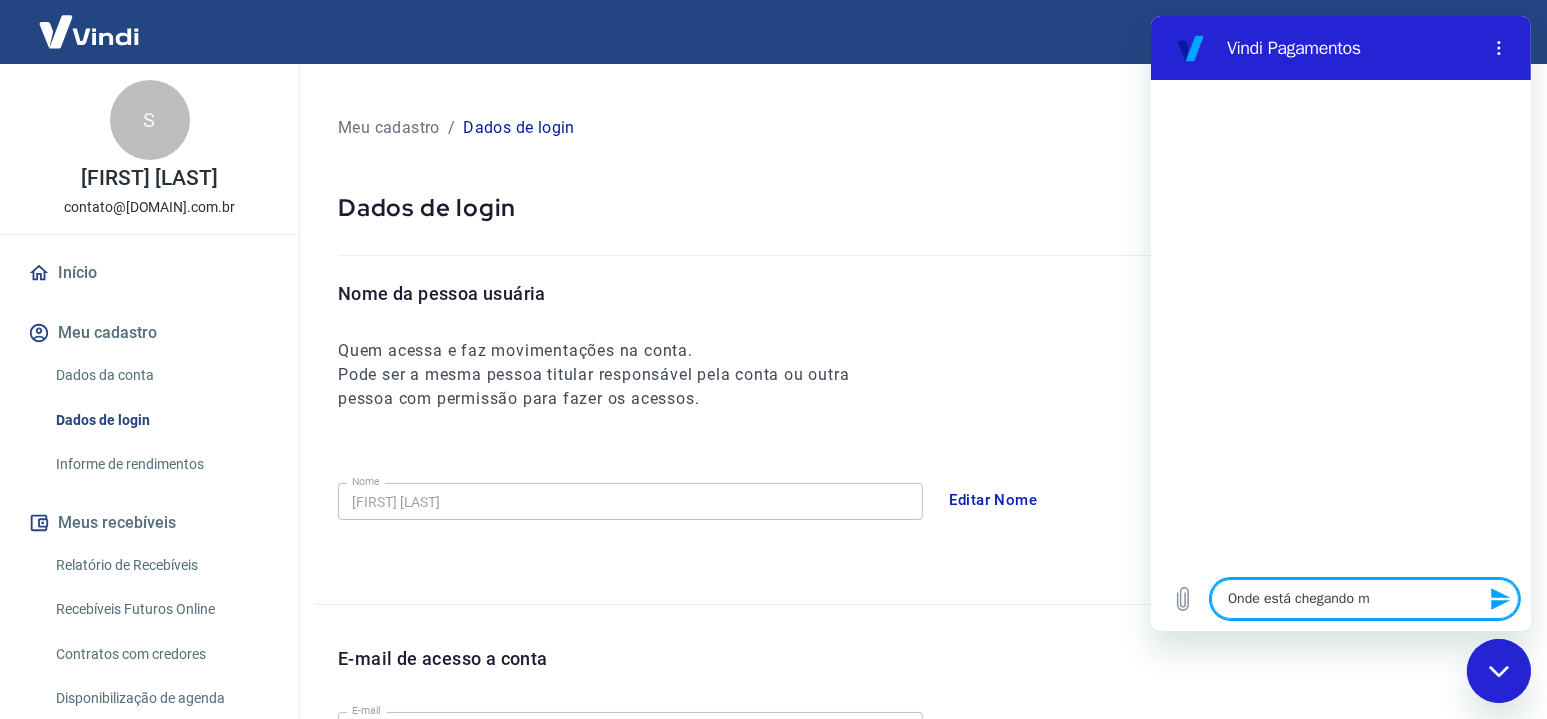 type on "x" 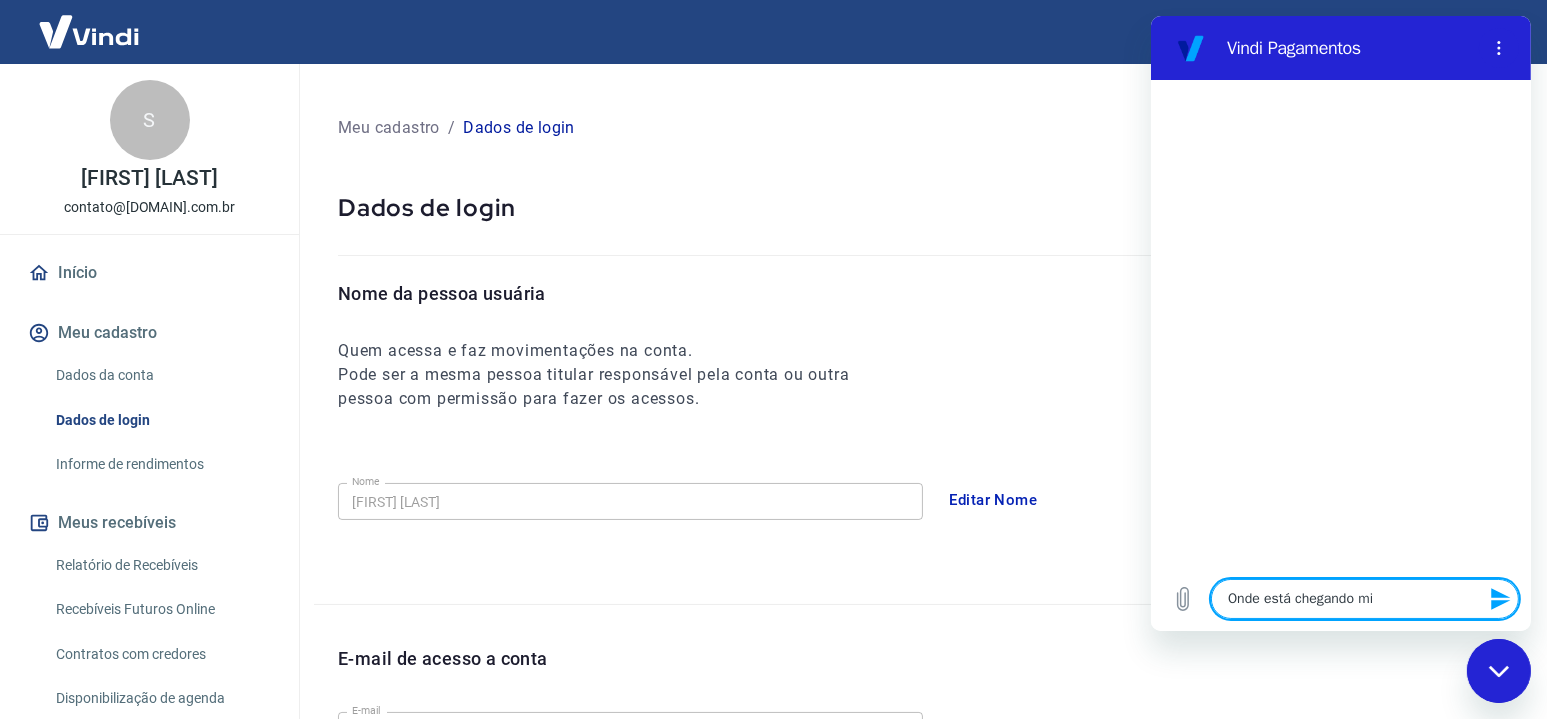 type on "Onde está chegando min" 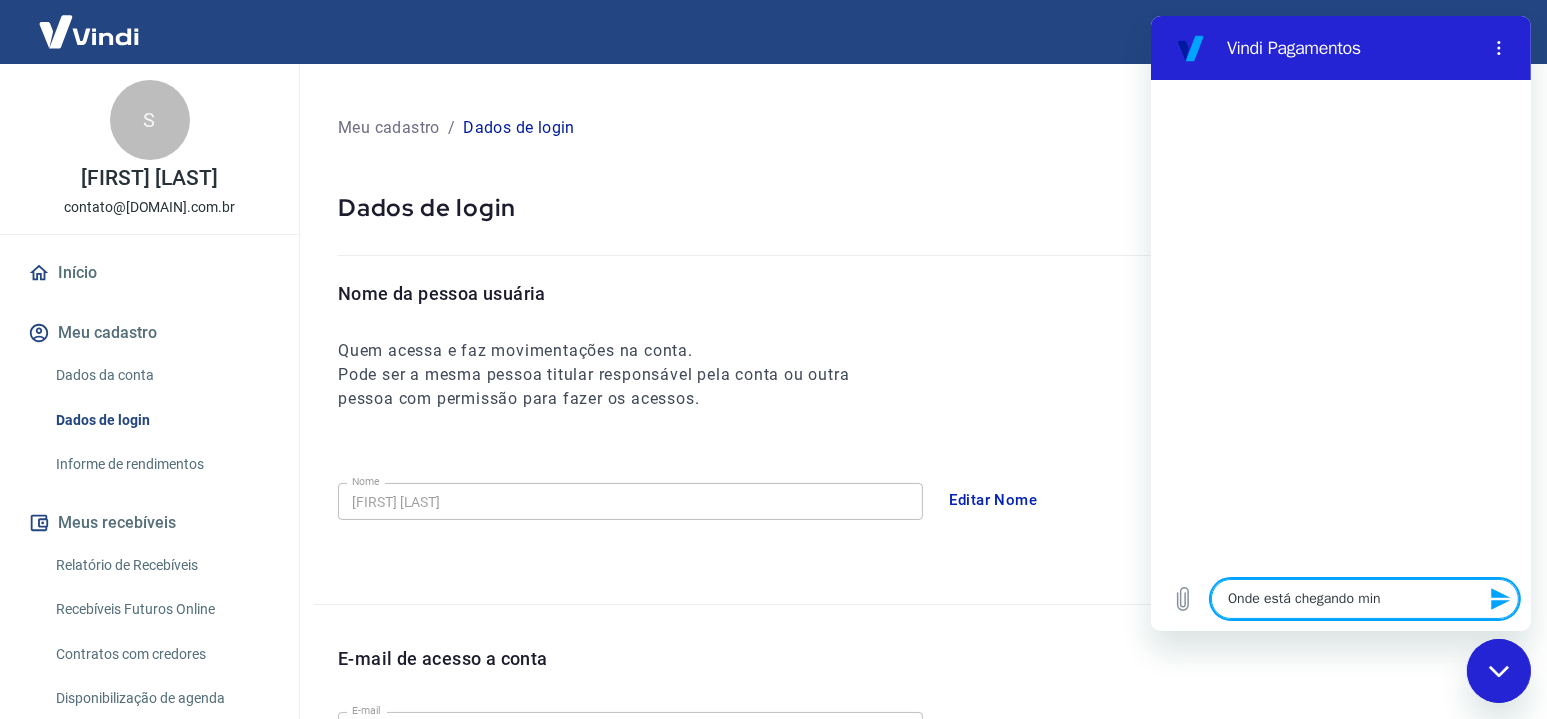 type on "Onde está chegando minh" 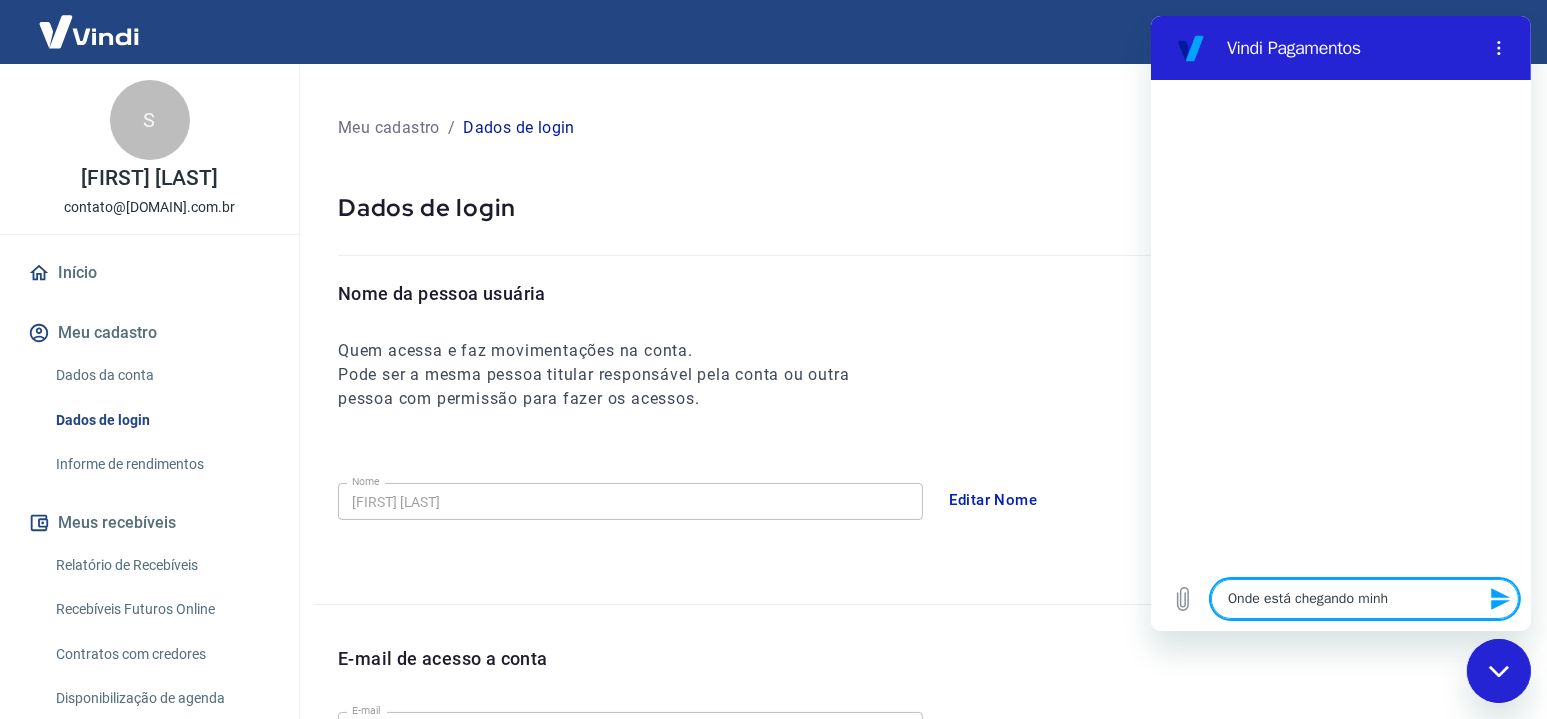 type on "Onde está chegando minha" 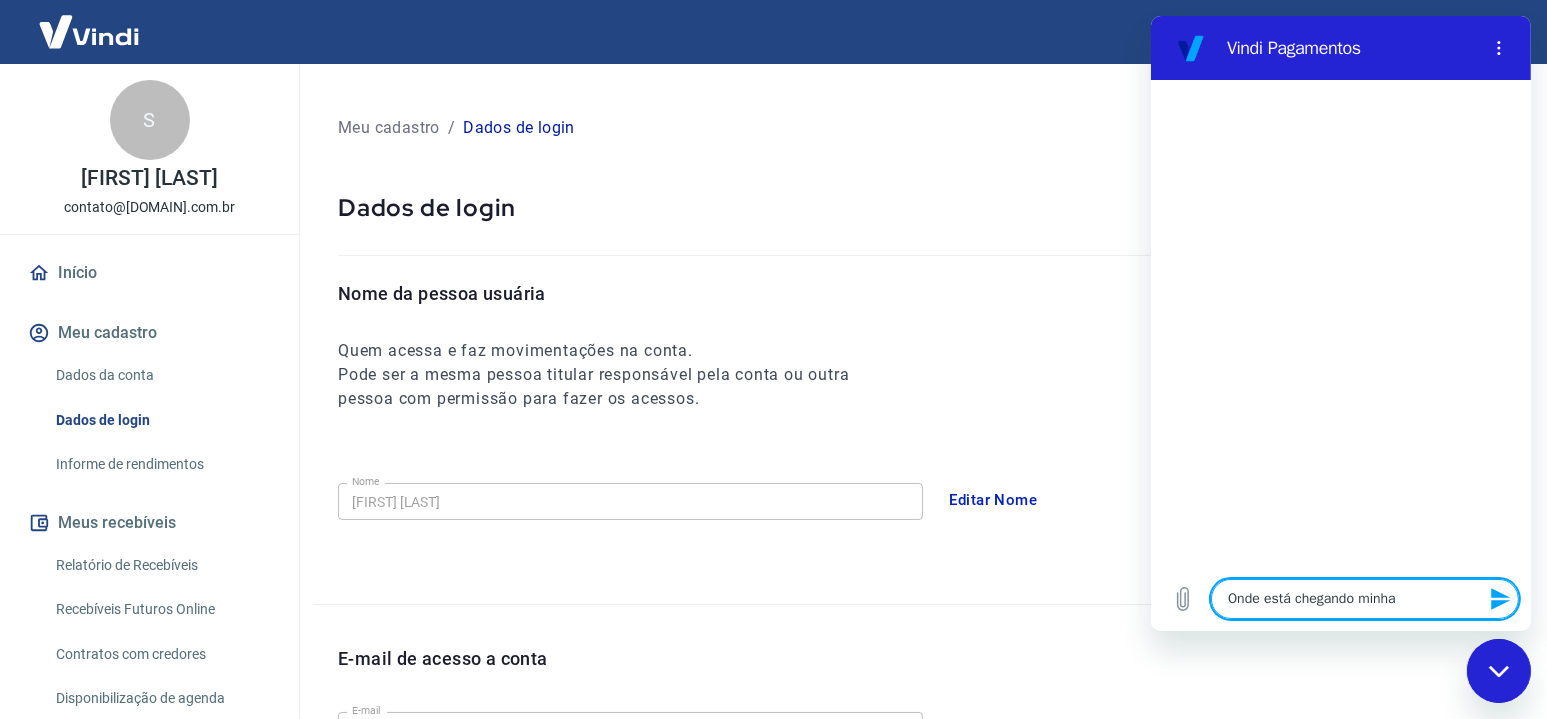 type on "Onde está chegando minha" 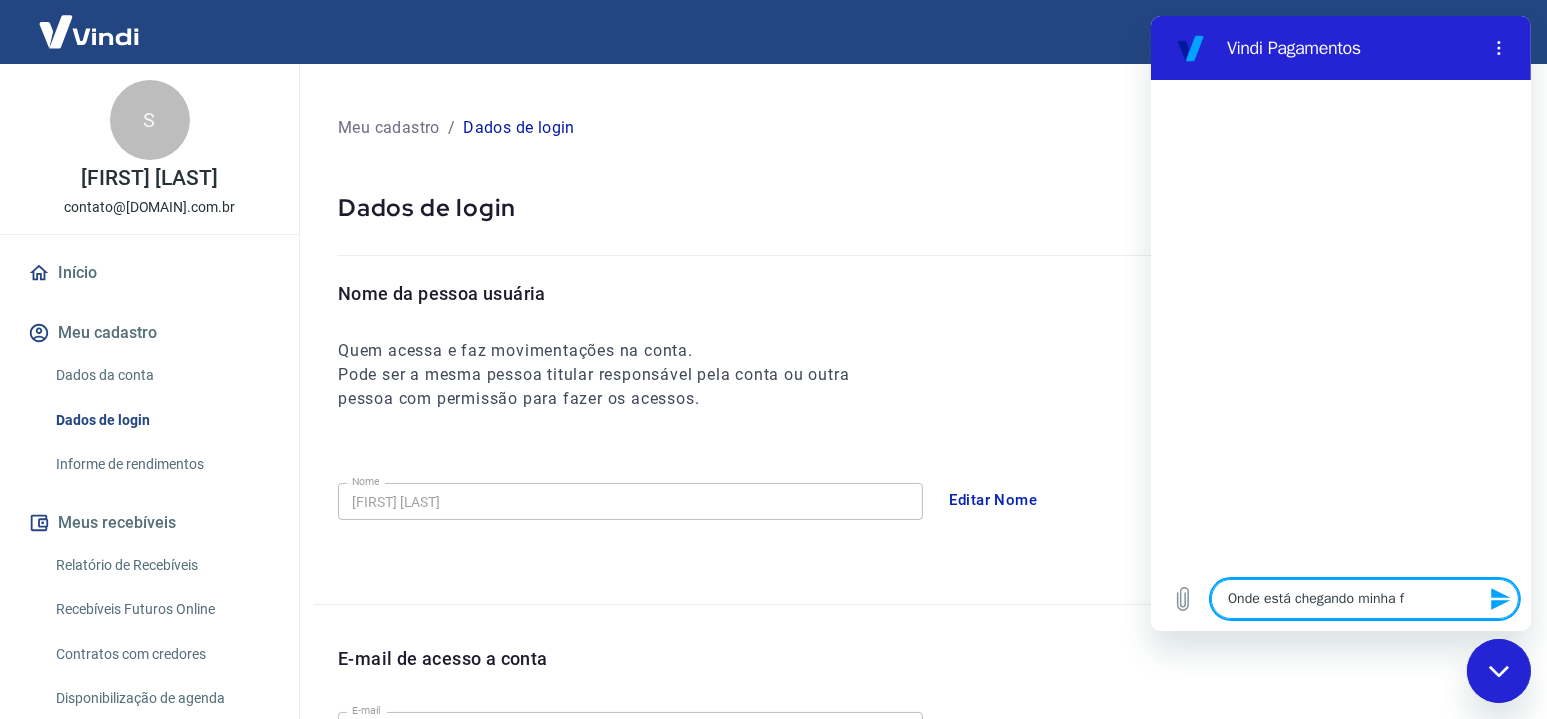 type on "Onde está chegando minha fa" 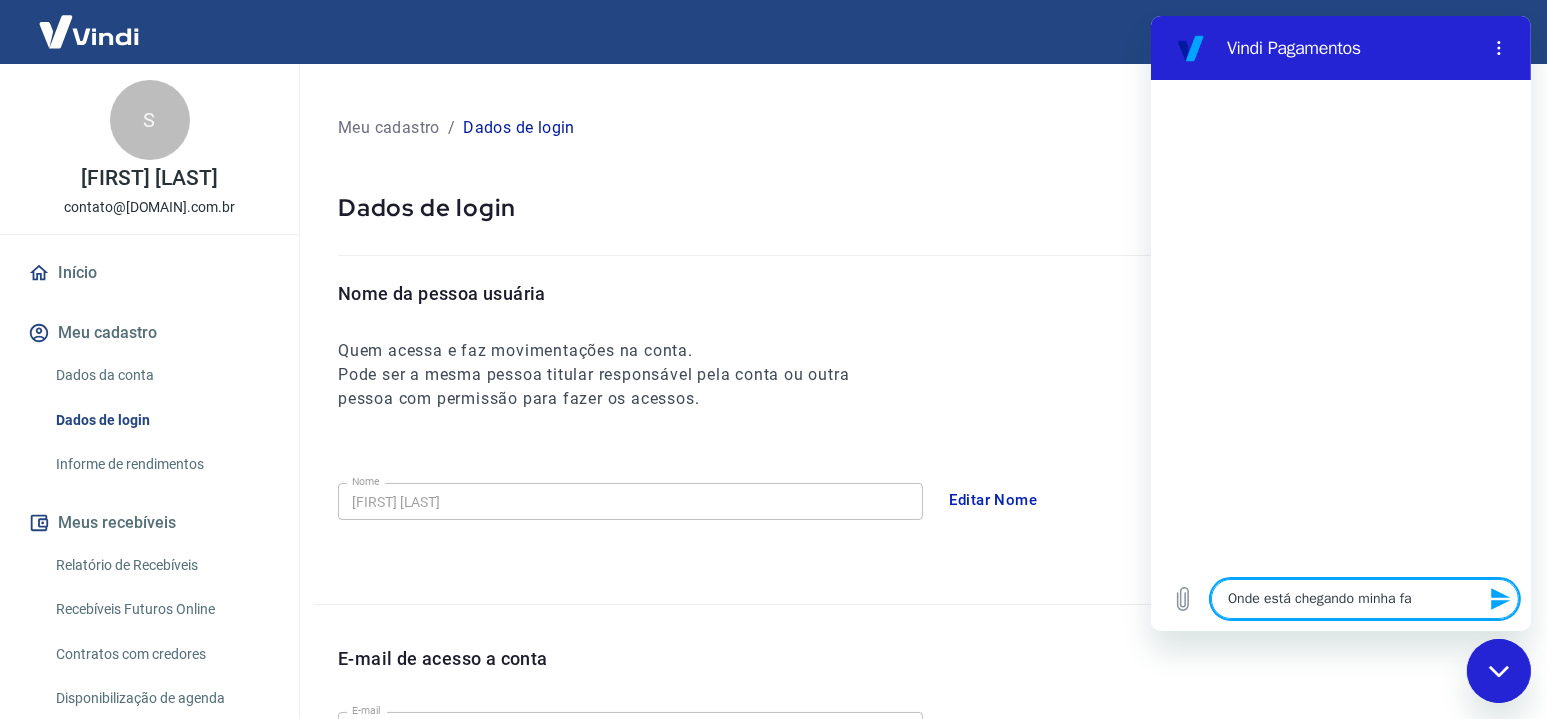type on "Onde está chegando minha fat" 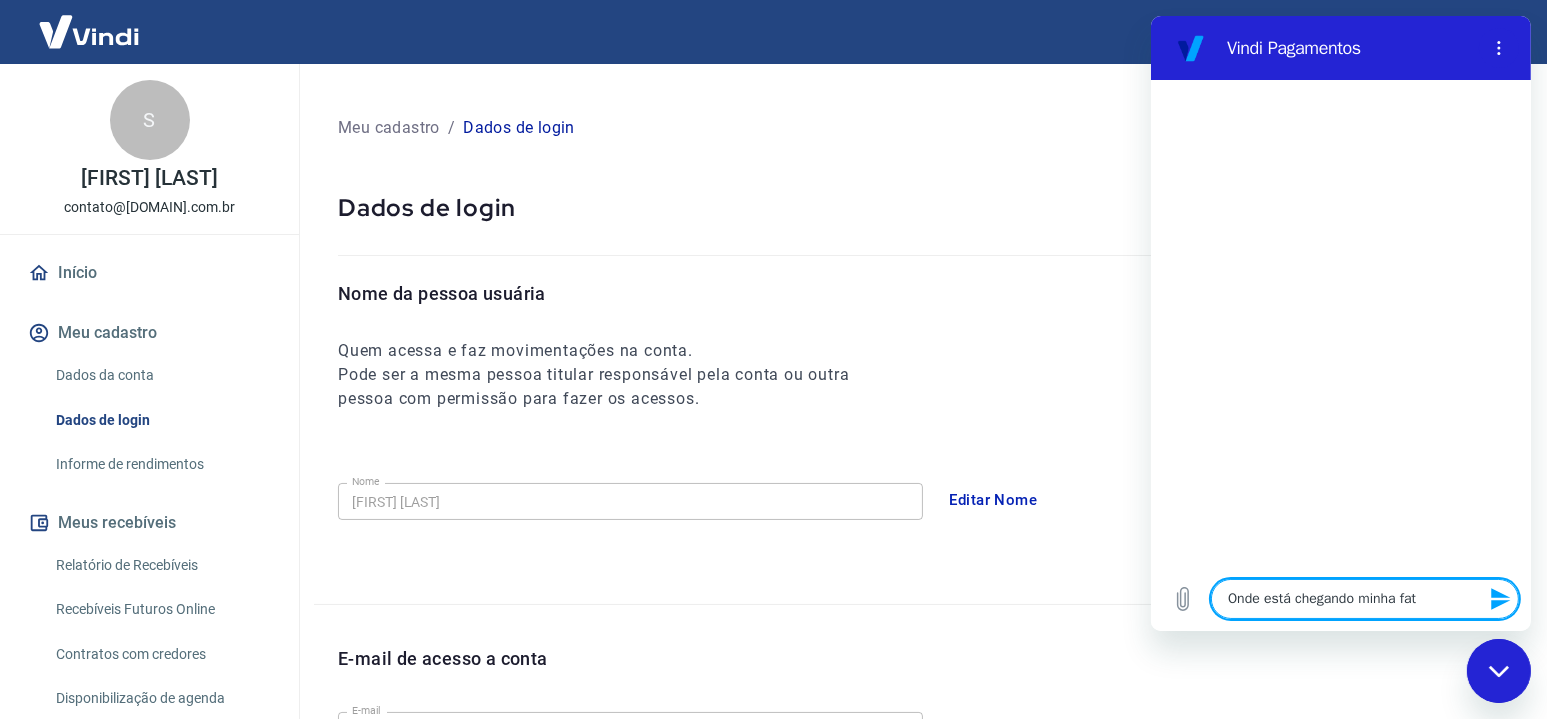 type on "Onde está chegando minha fatu" 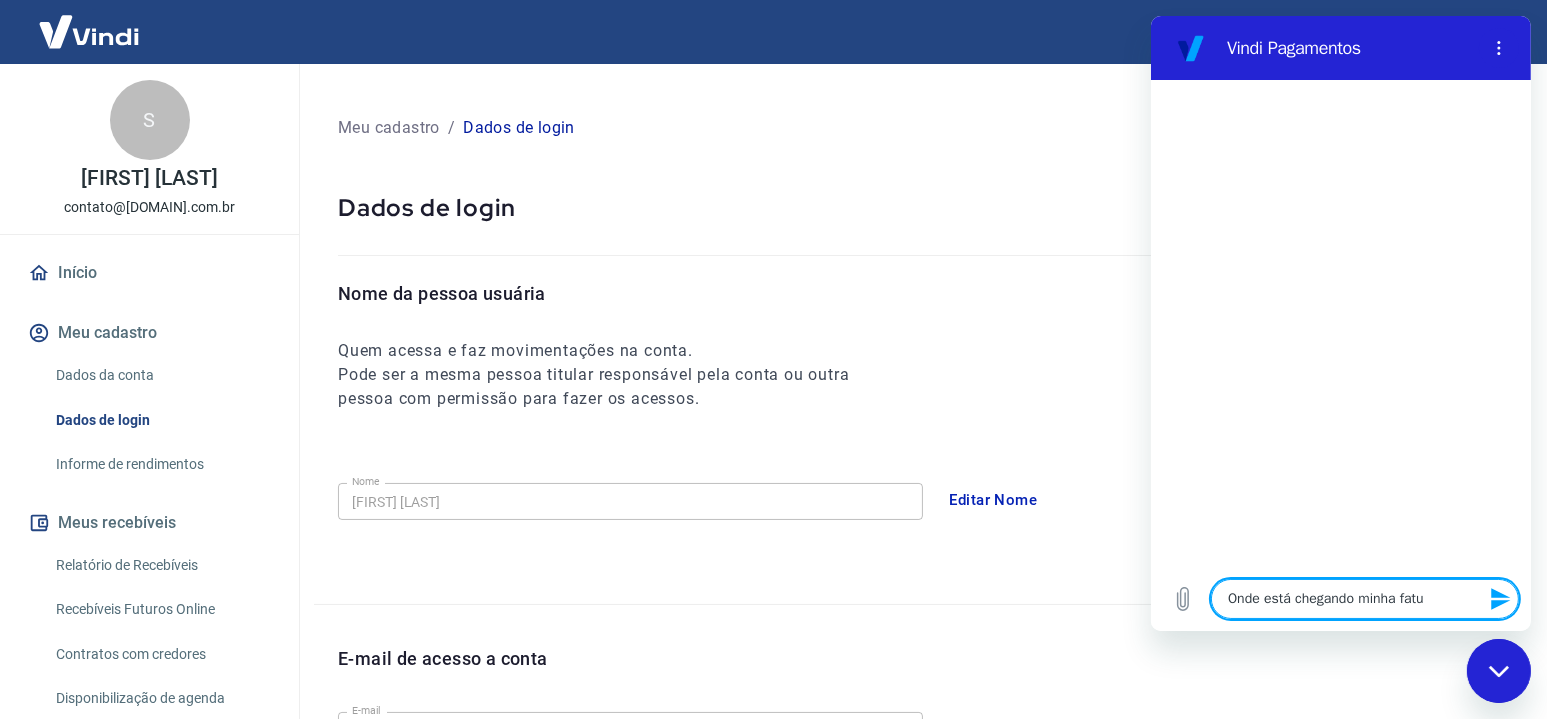 type on "Onde está chegando minha fatur" 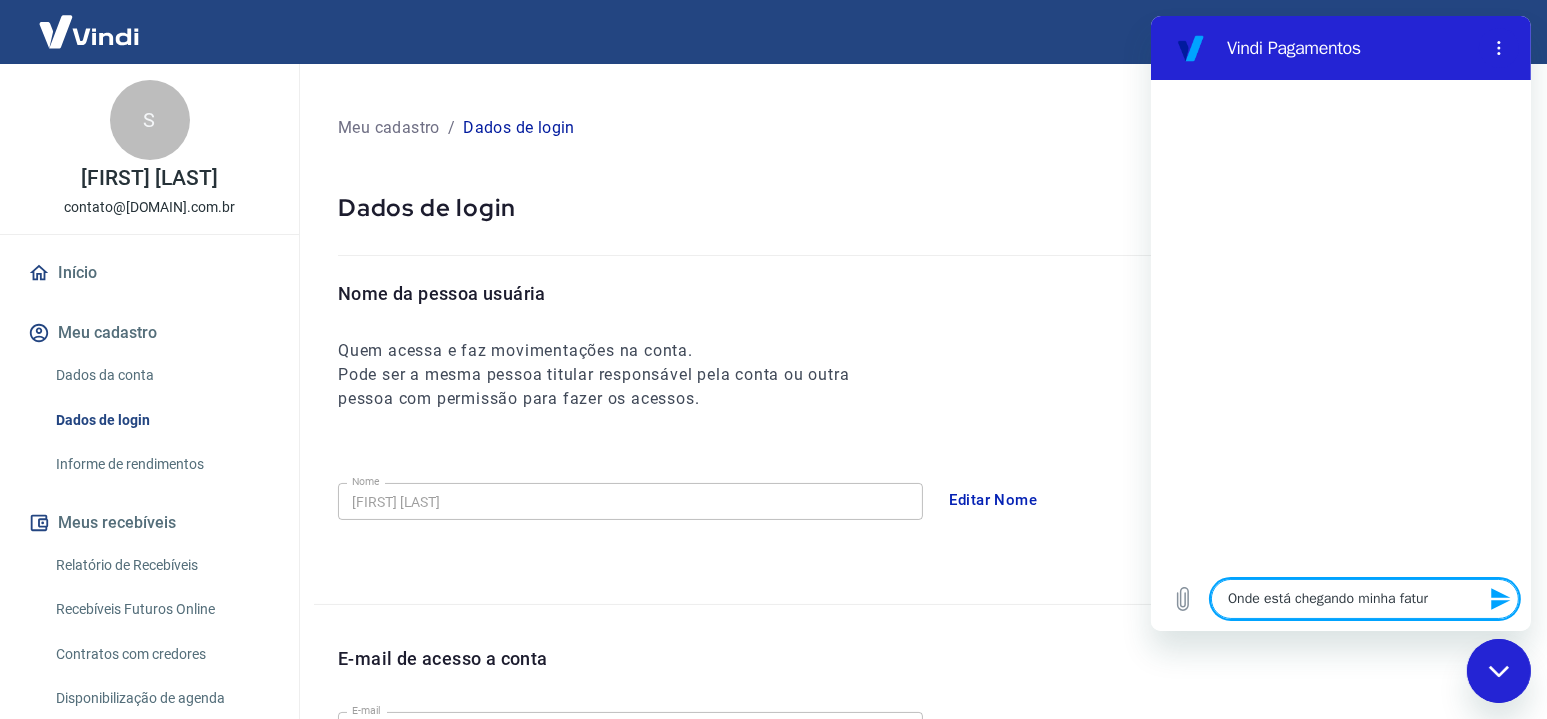 type on "Onde está chegando minha fatura" 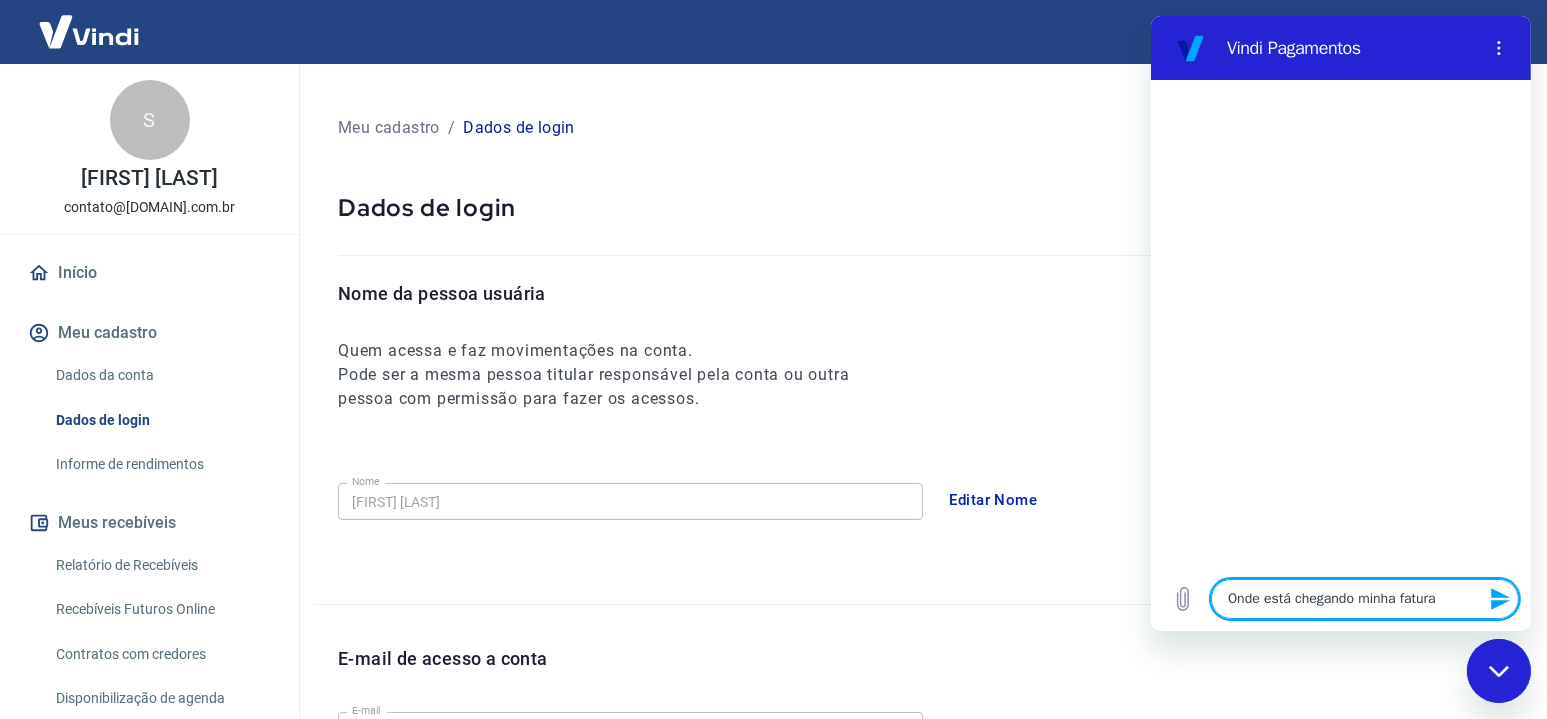 type on "Onde está chegando minha fatura" 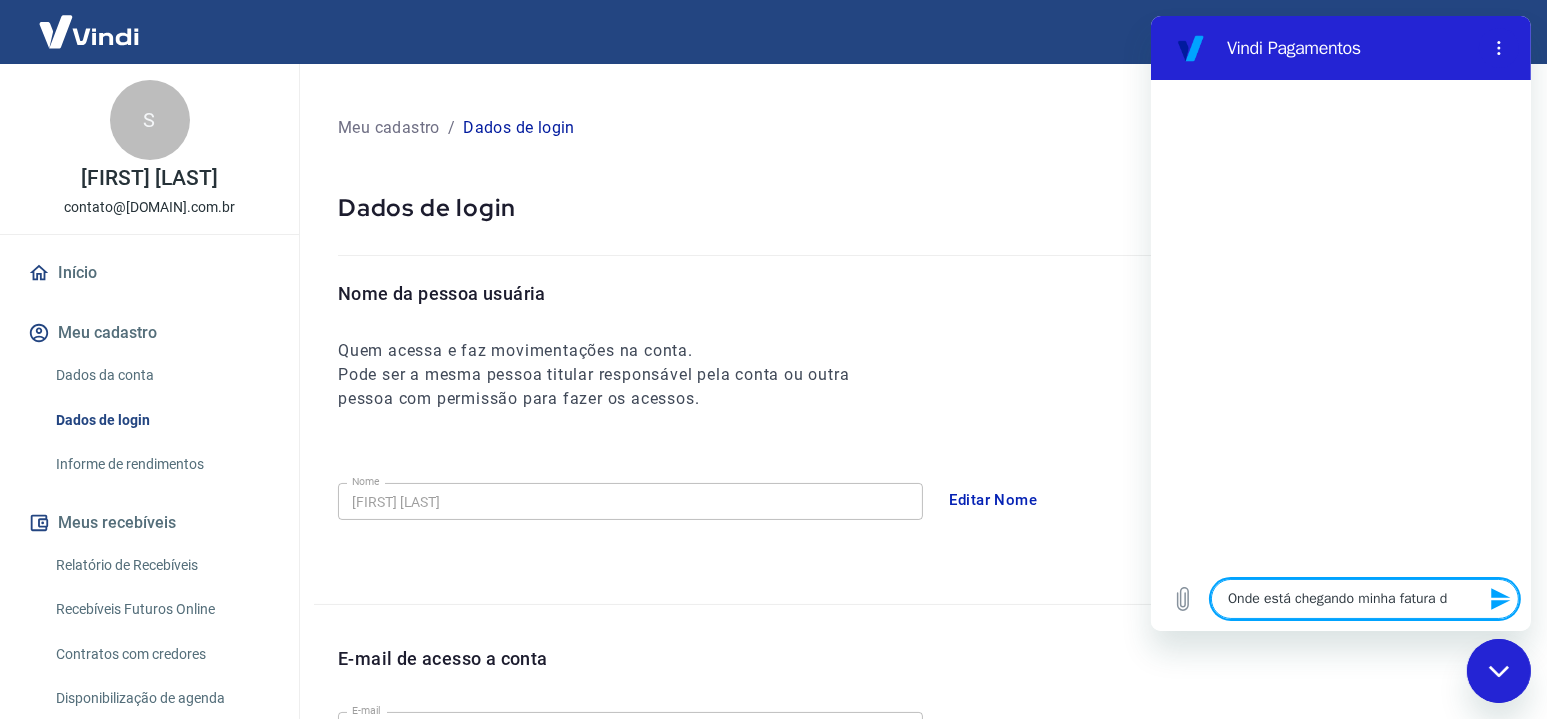 type on "Onde está chegando minha fatura da" 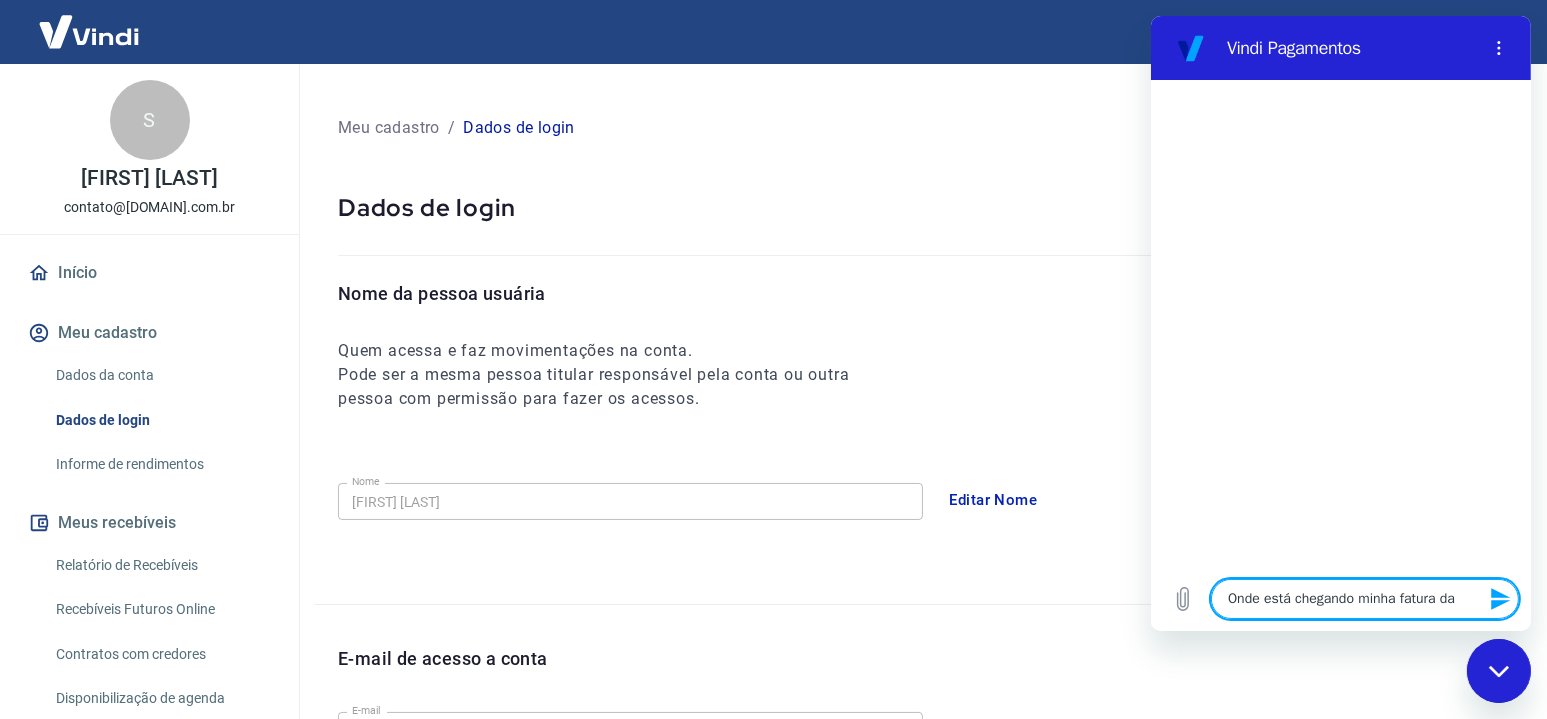 type on "Onde está chegando minha fatura da" 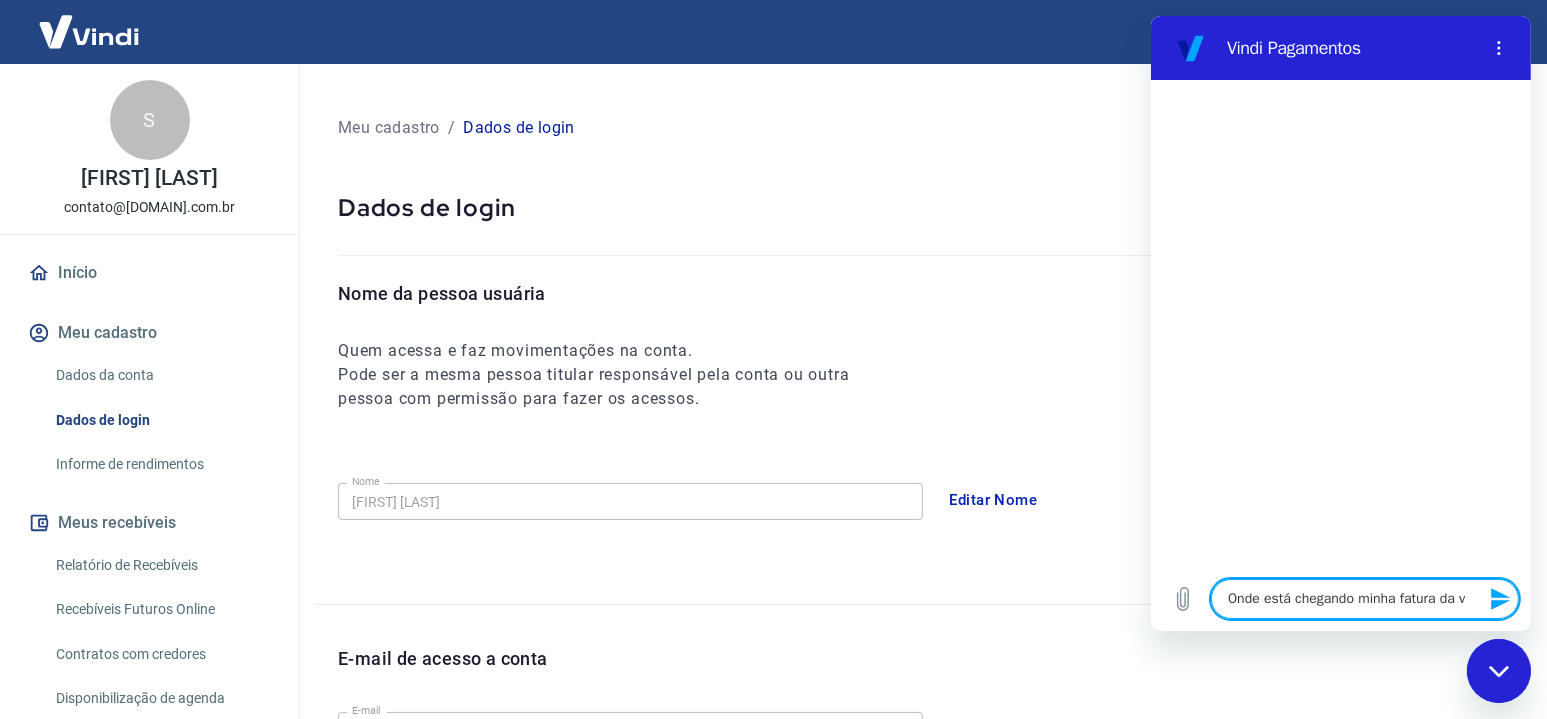 type on "Onde está chegando minha fatura da vi" 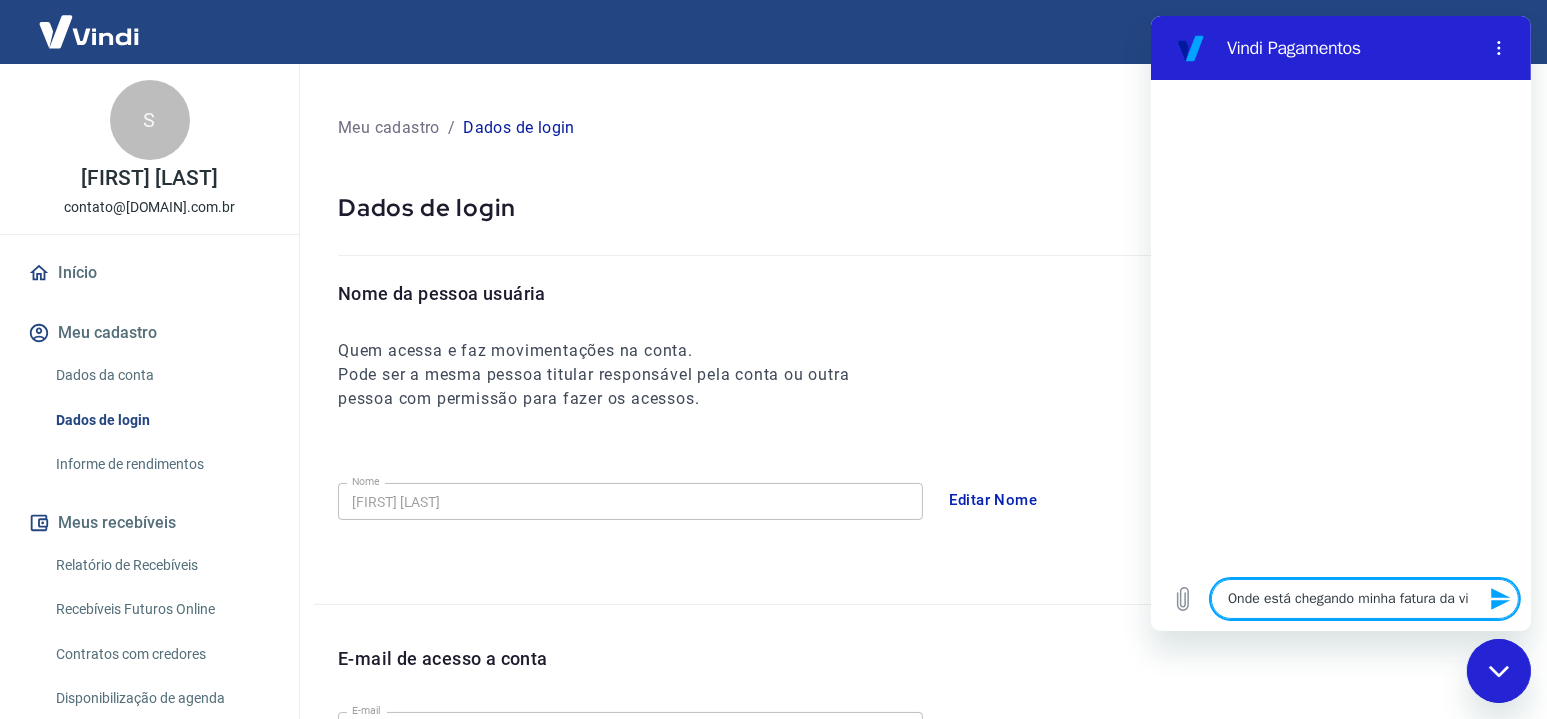 type on "Onde está chegando minha fatura da vin" 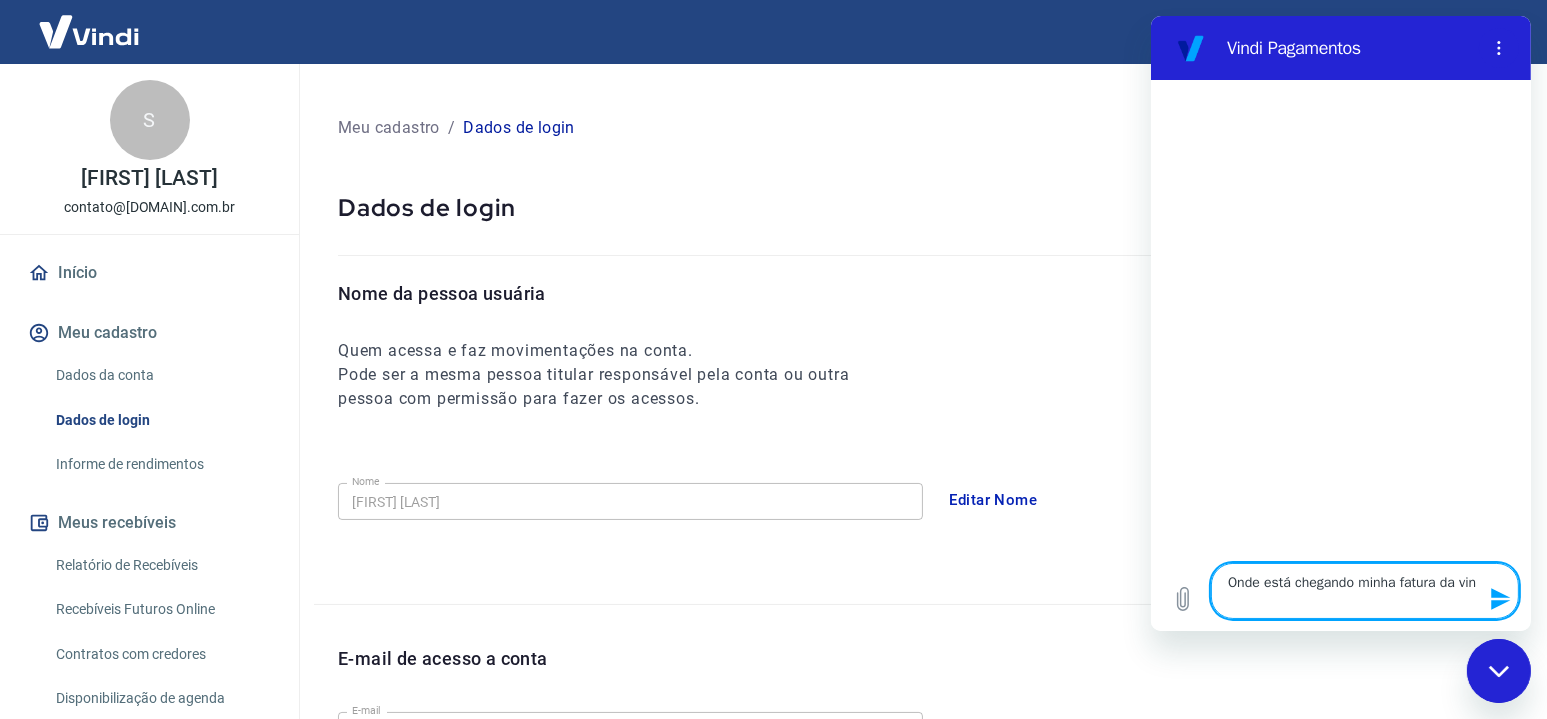 type on "Onde está chegando minha fatura da vind" 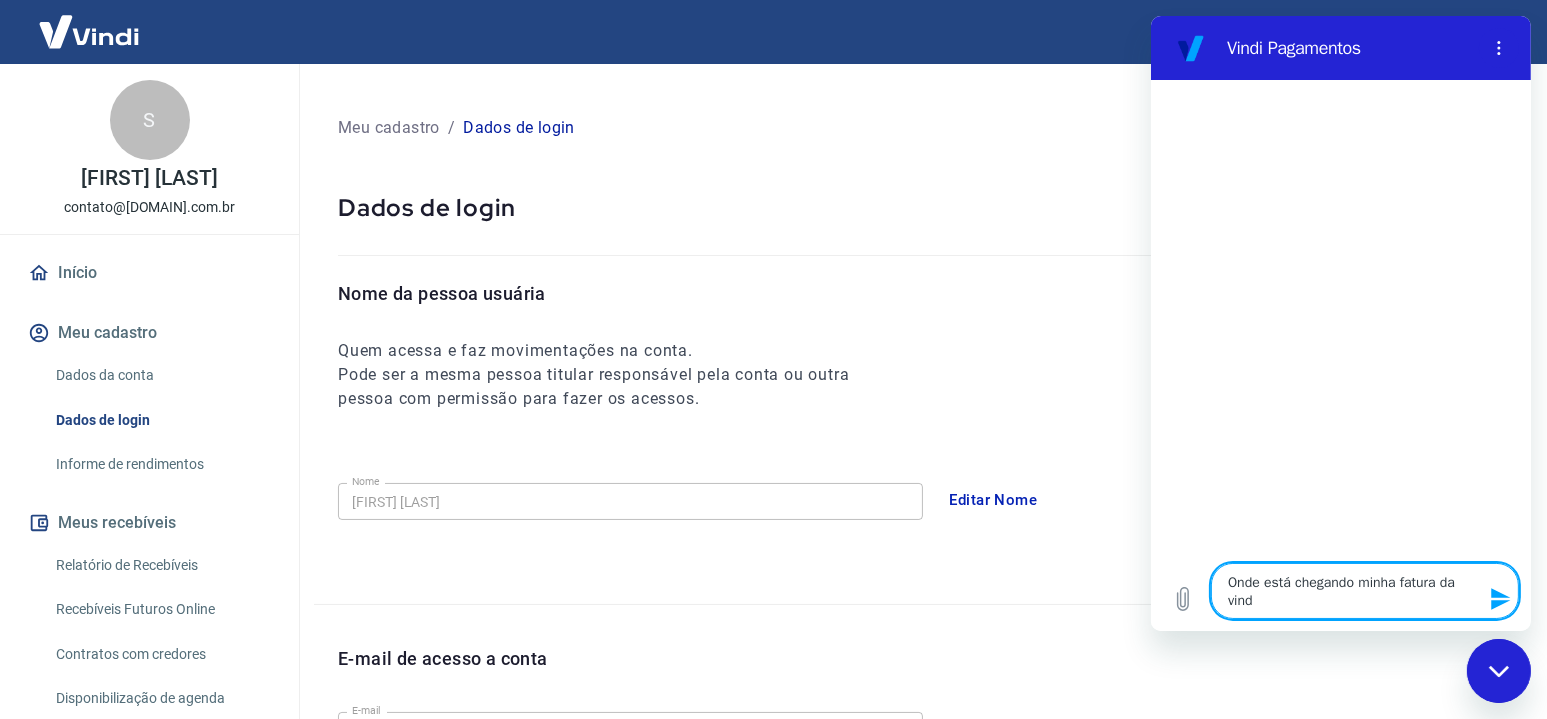 type on "Onde está chegando minha fatura da vindi" 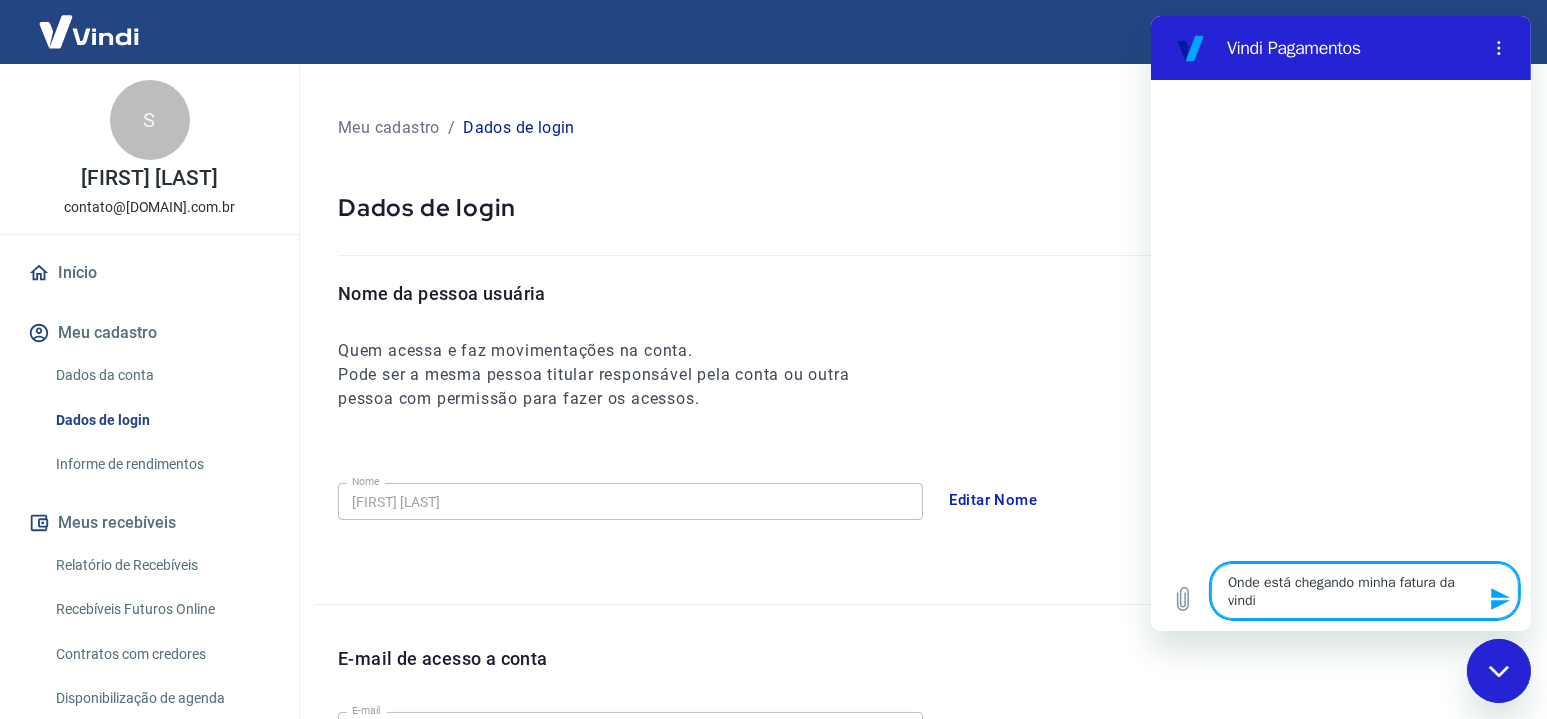type on "Onde está chegando minha fatura da vindi?" 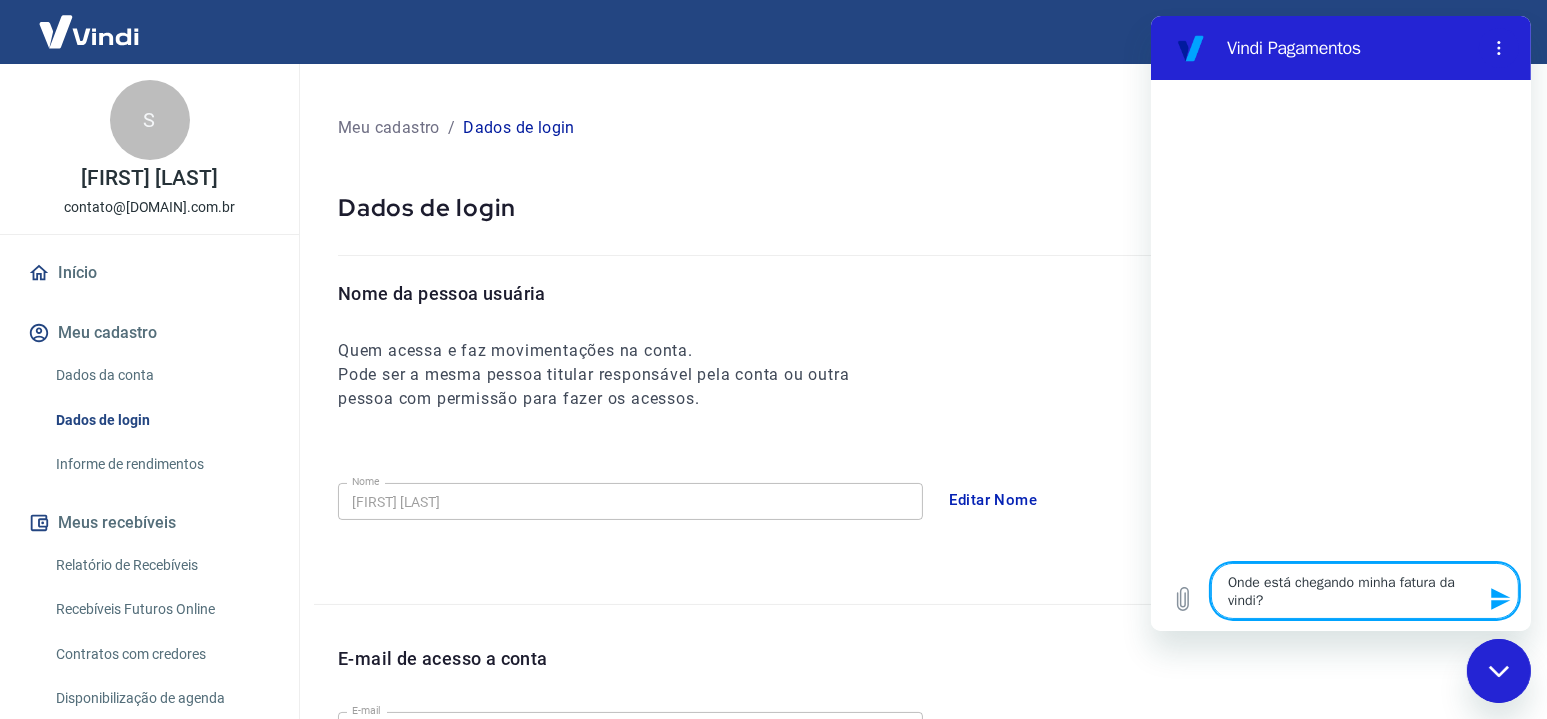type 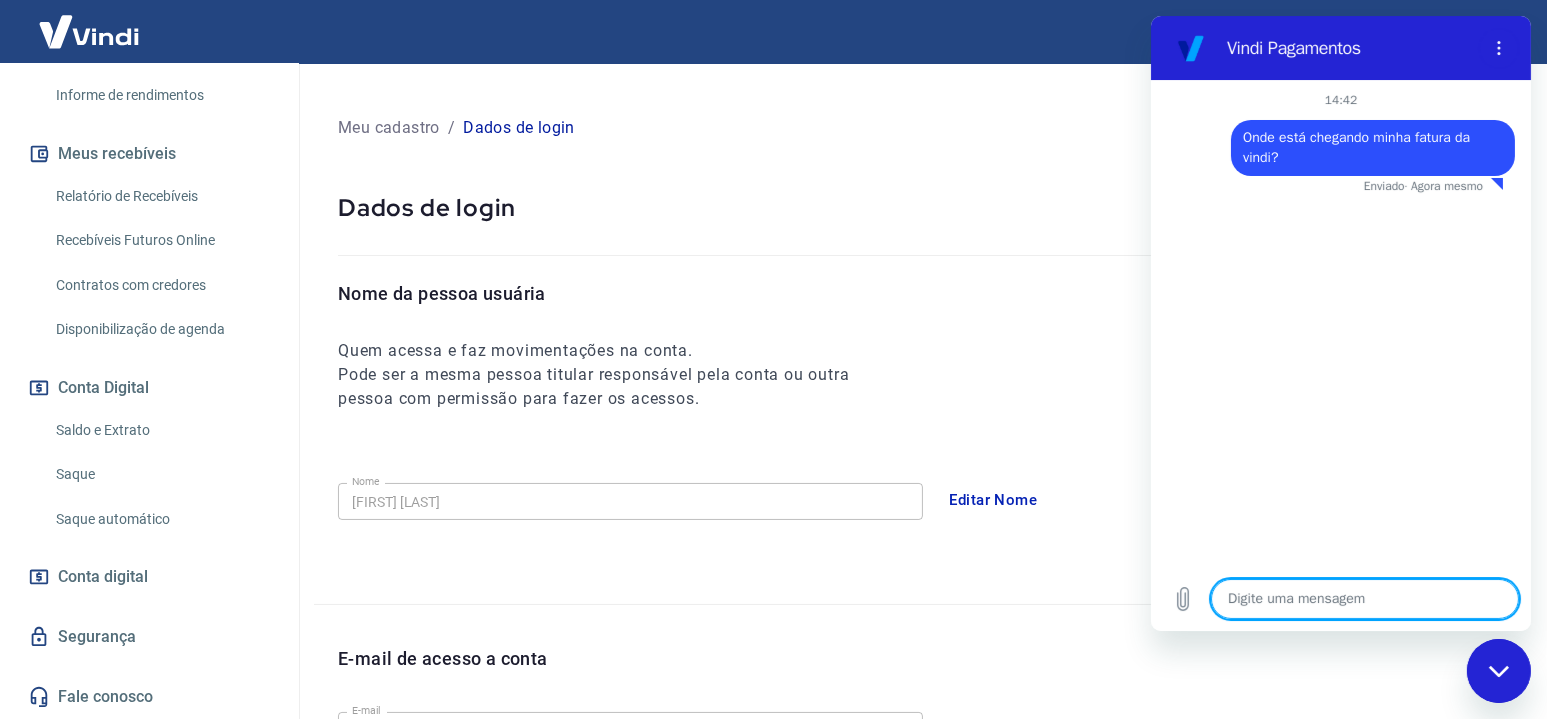 scroll, scrollTop: 388, scrollLeft: 0, axis: vertical 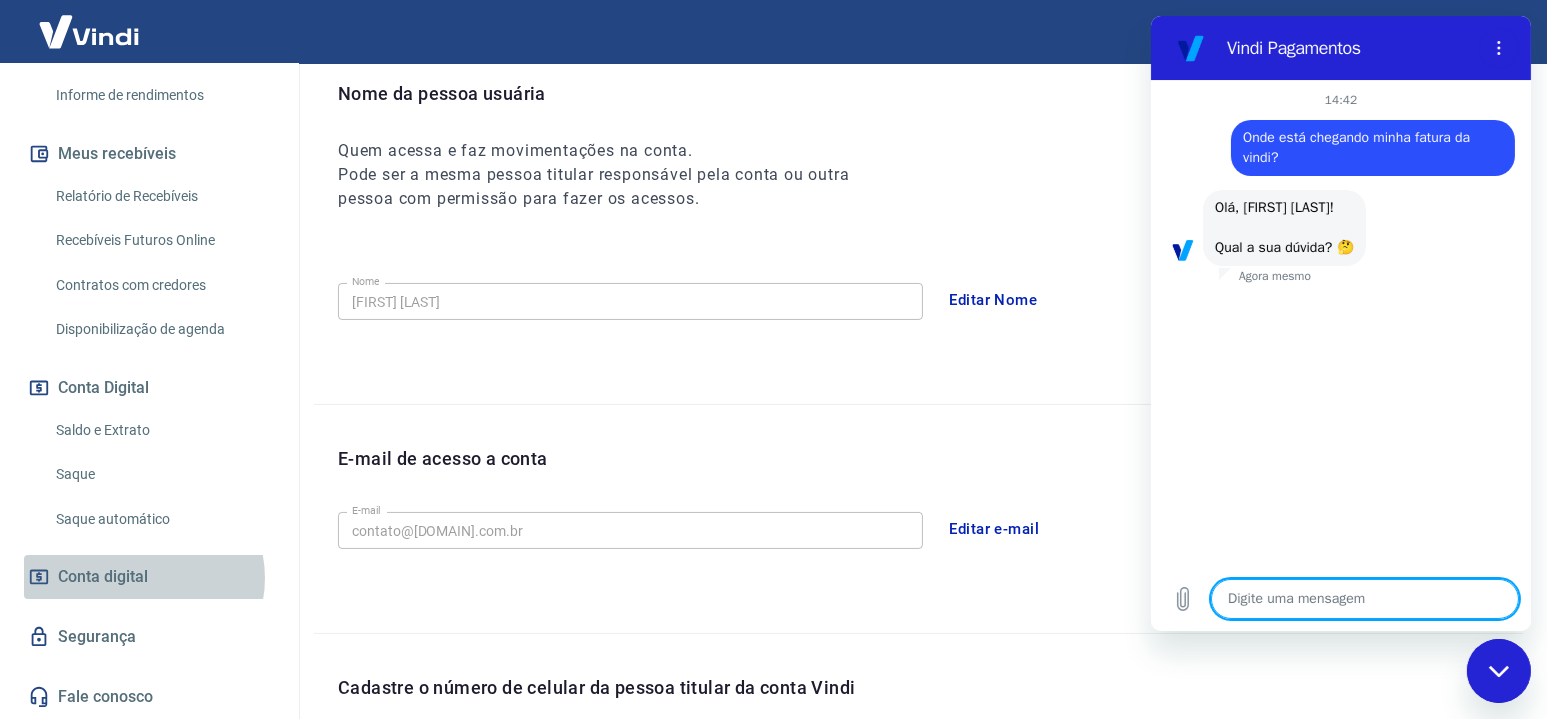 click on "Conta digital" at bounding box center (103, 577) 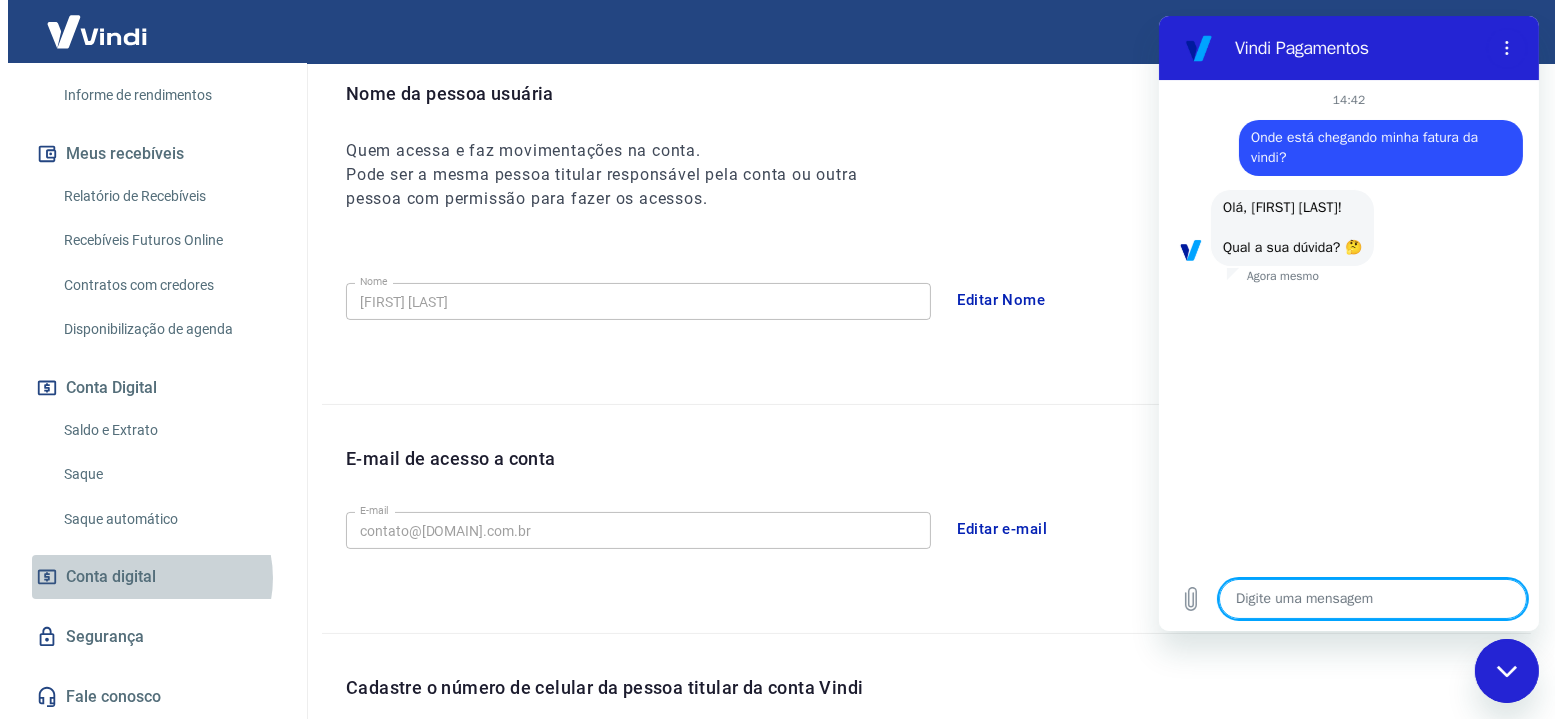scroll, scrollTop: 0, scrollLeft: 0, axis: both 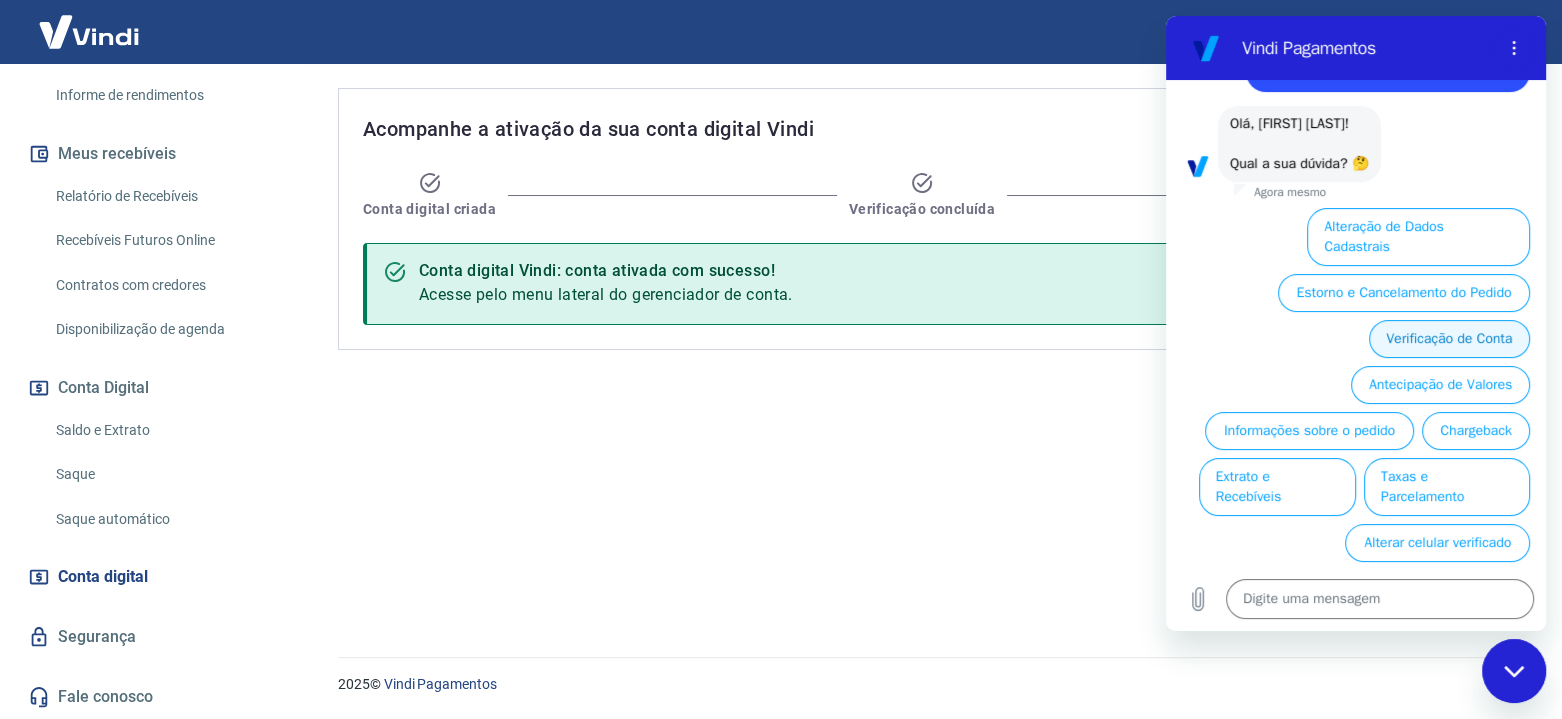 click on "Verificação de Conta" at bounding box center (1449, 339) 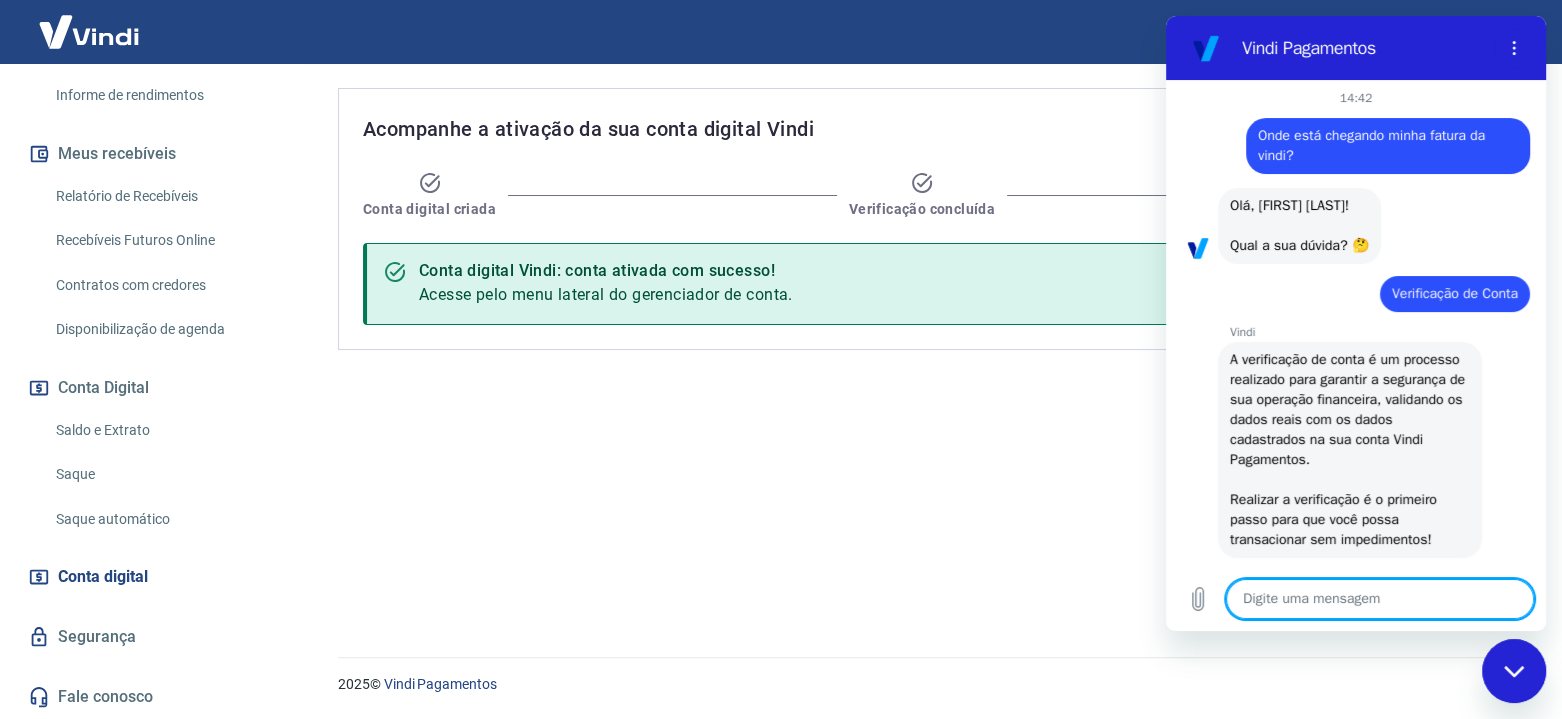scroll, scrollTop: 0, scrollLeft: 0, axis: both 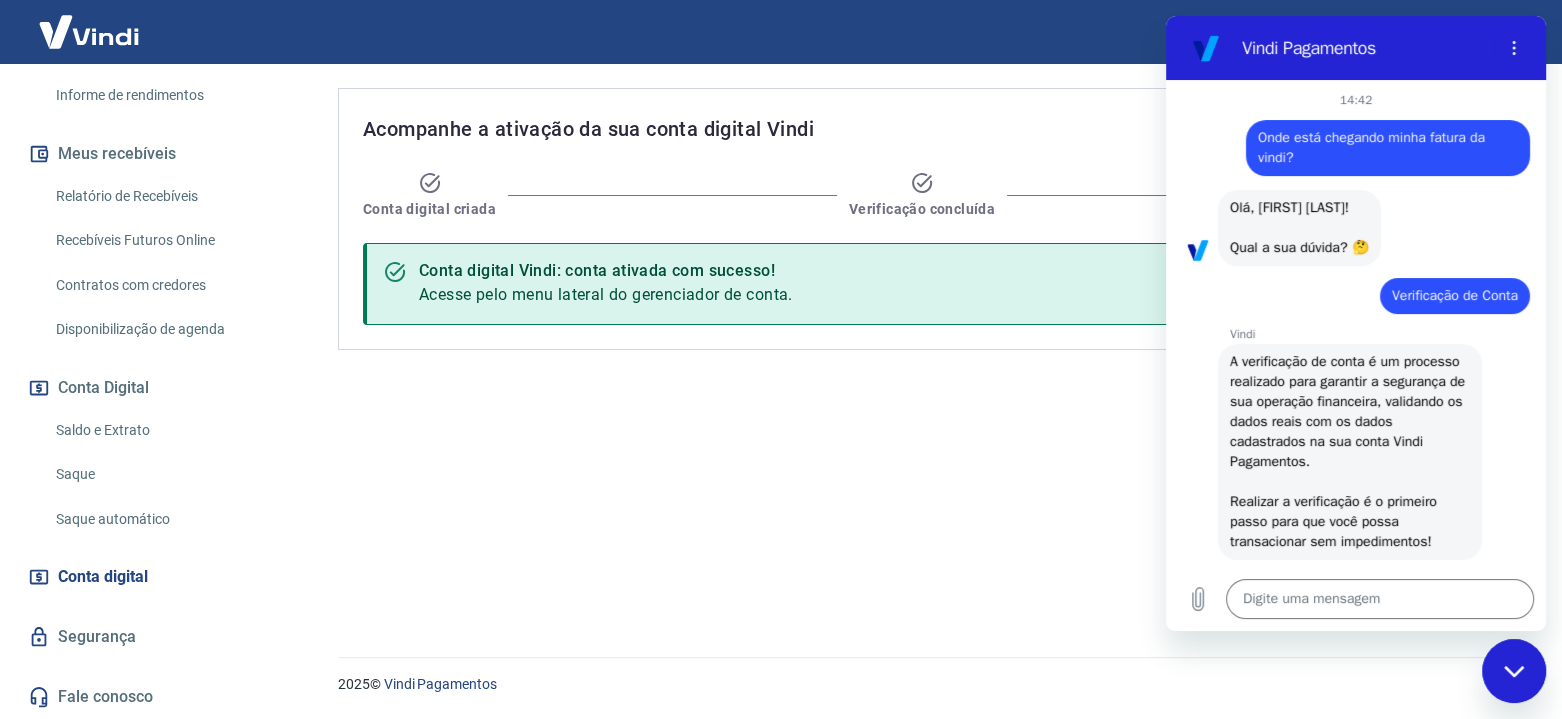 click on "Conta digital Vindi: conta ativada com sucesso! Acesse pelo menu lateral do gerenciador de conta." at bounding box center [926, 284] 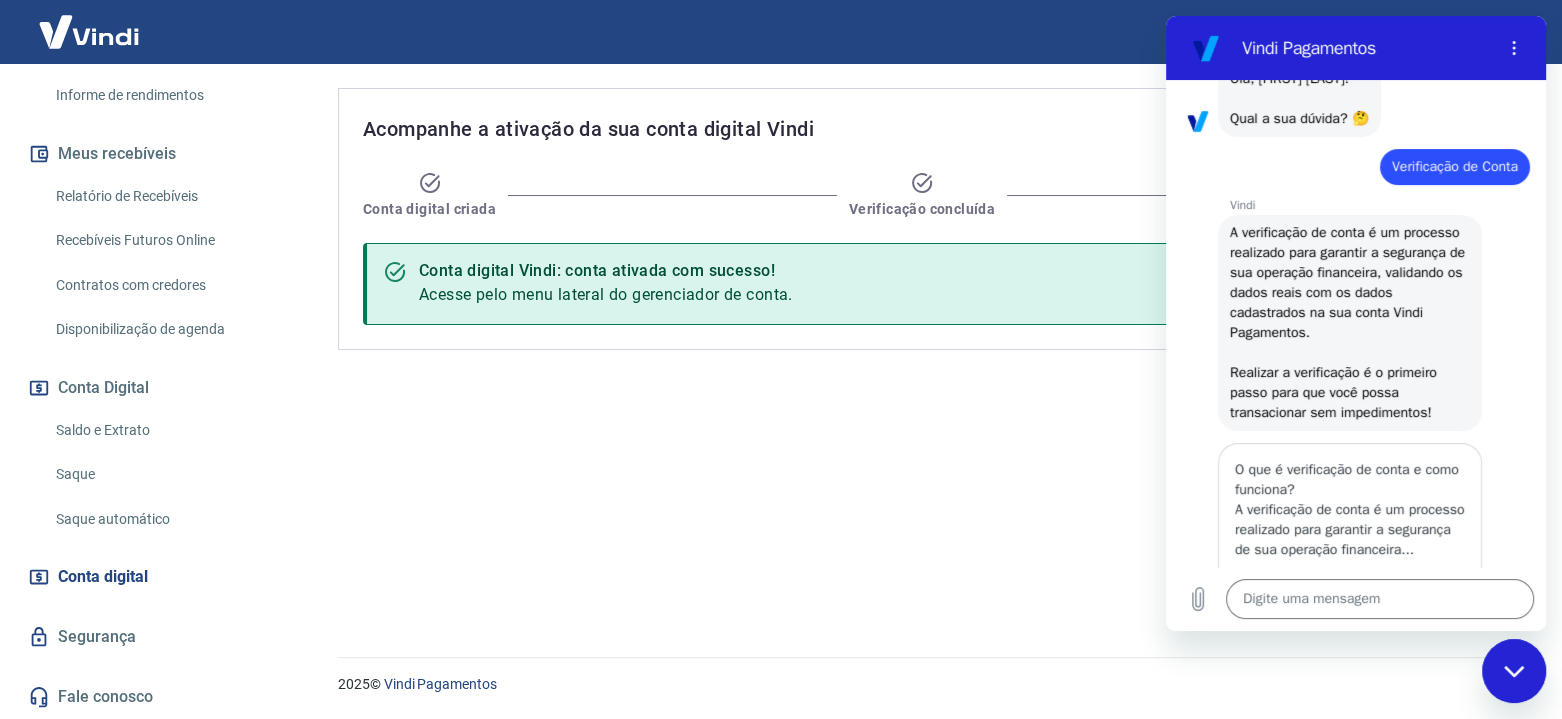 scroll, scrollTop: 352, scrollLeft: 0, axis: vertical 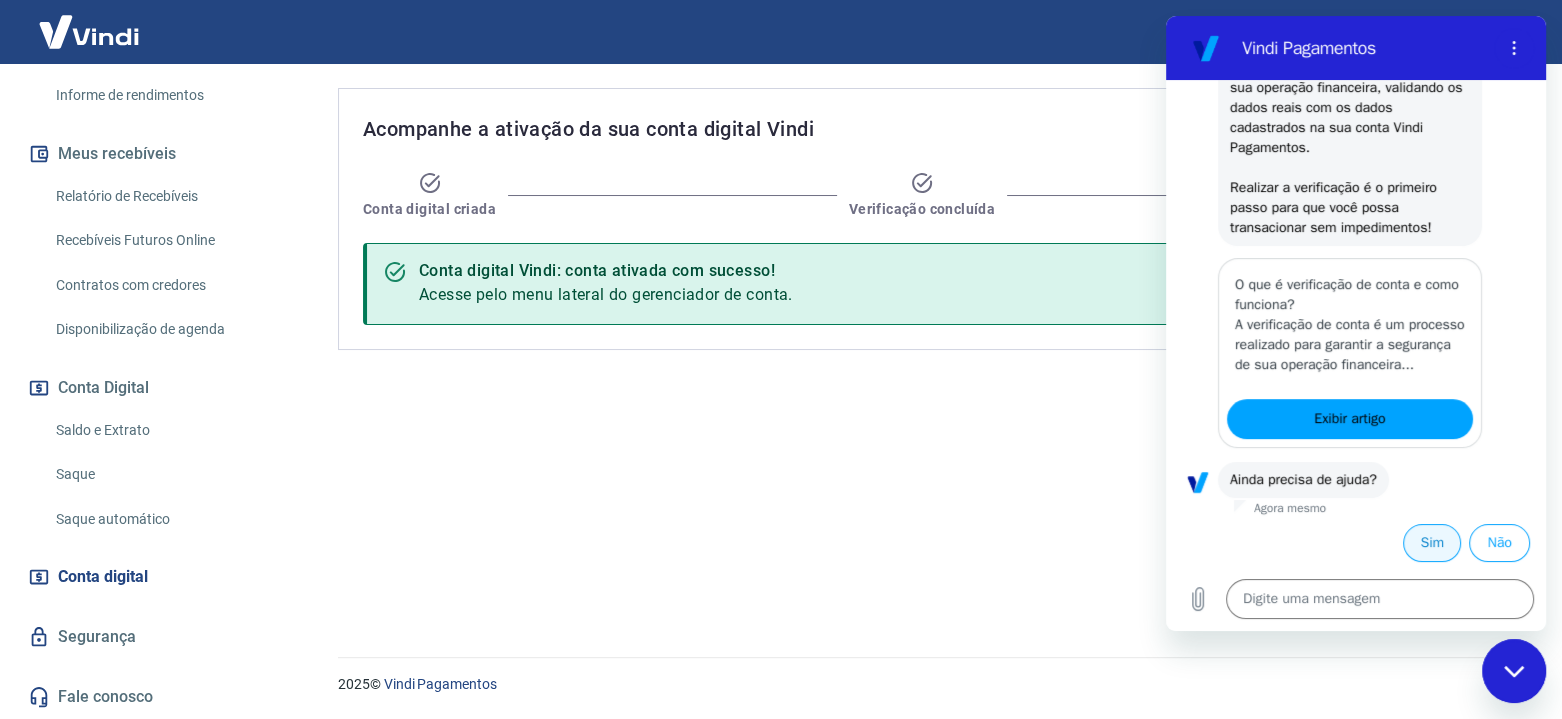 click on "Sim" at bounding box center (1432, 543) 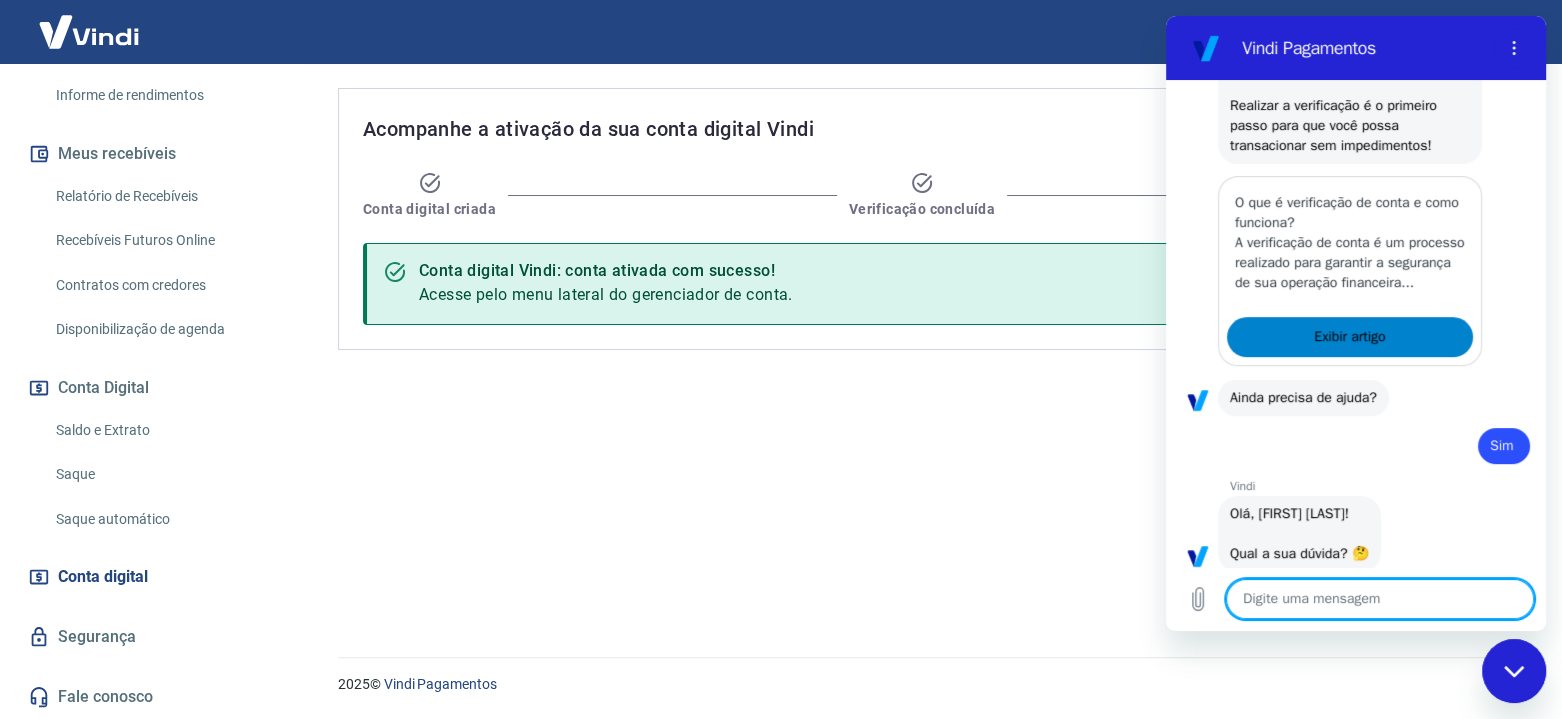 type on "x" 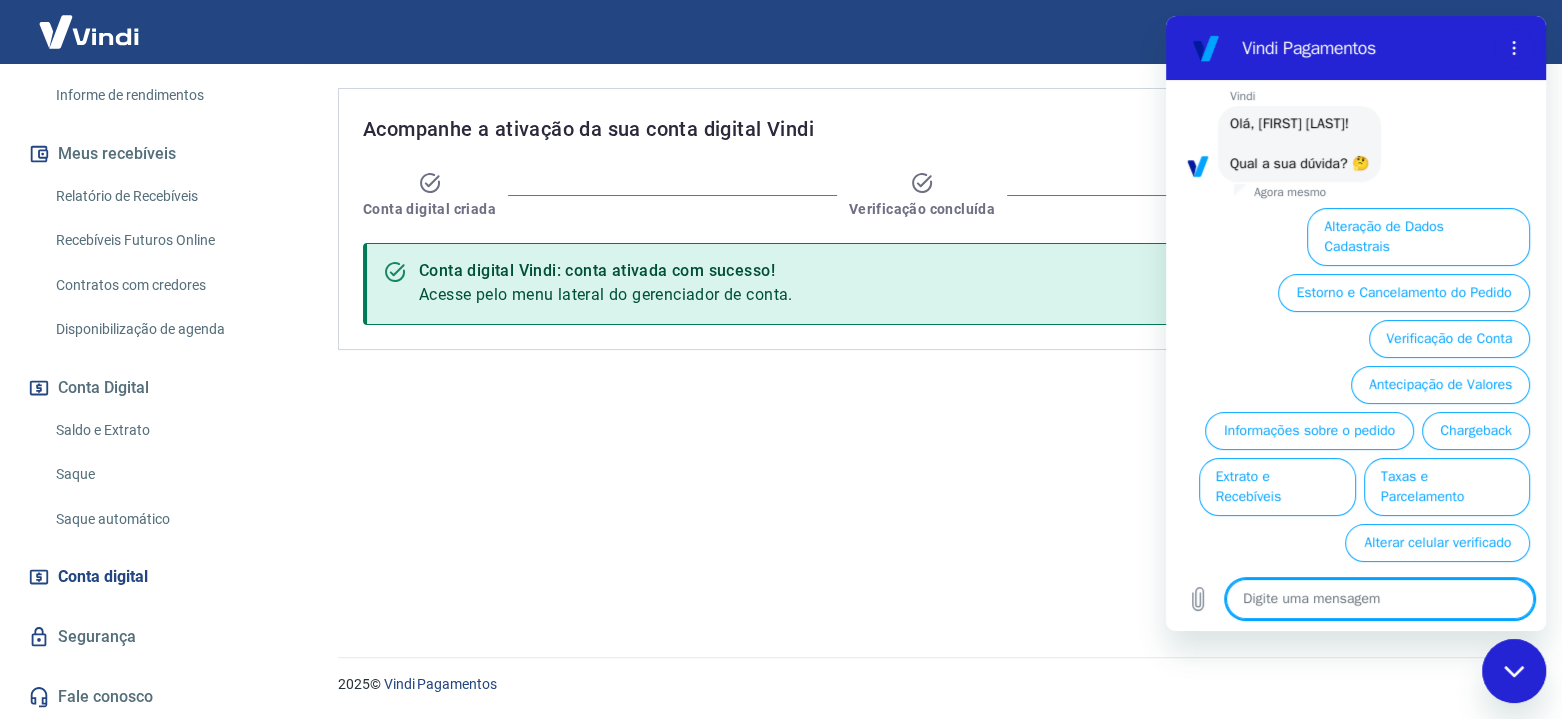 scroll, scrollTop: 845, scrollLeft: 0, axis: vertical 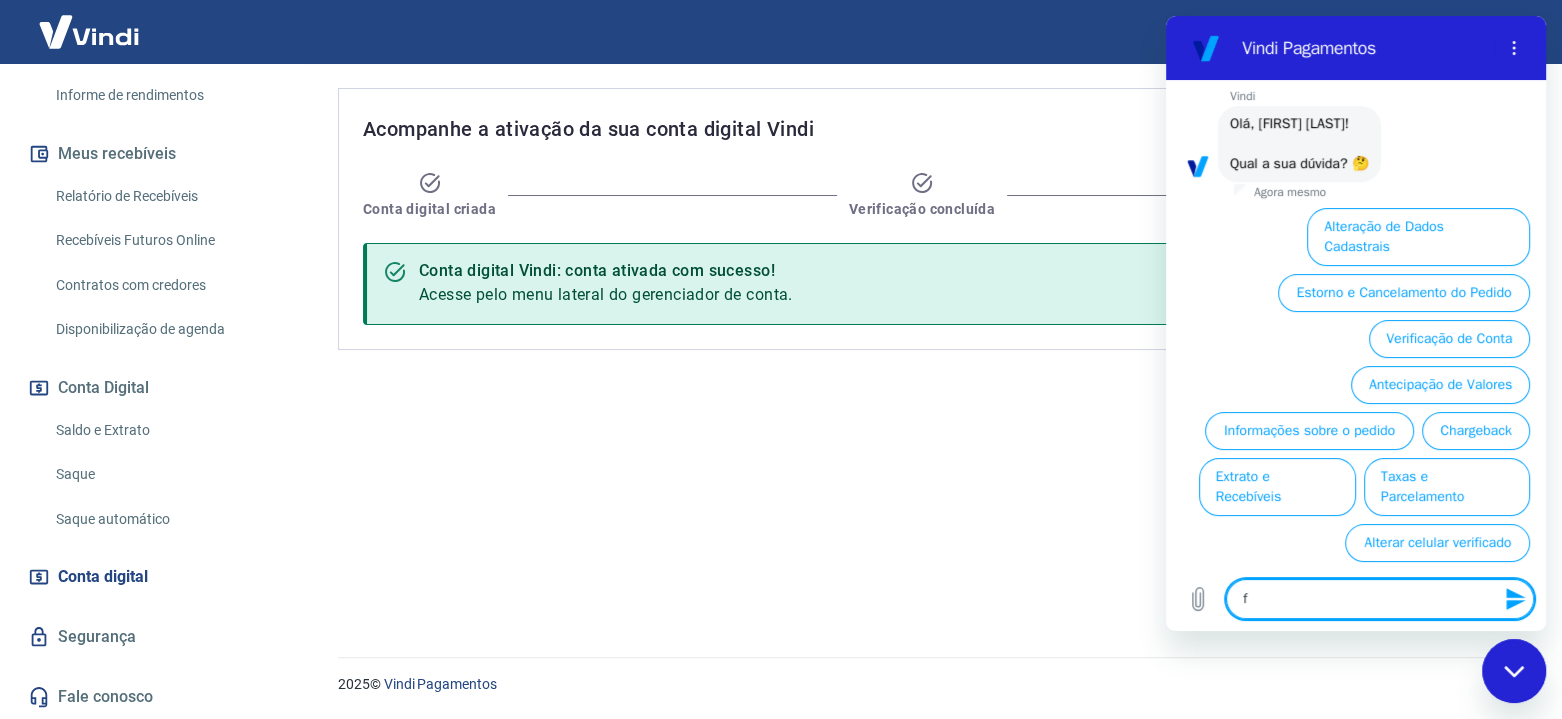 type on "fa" 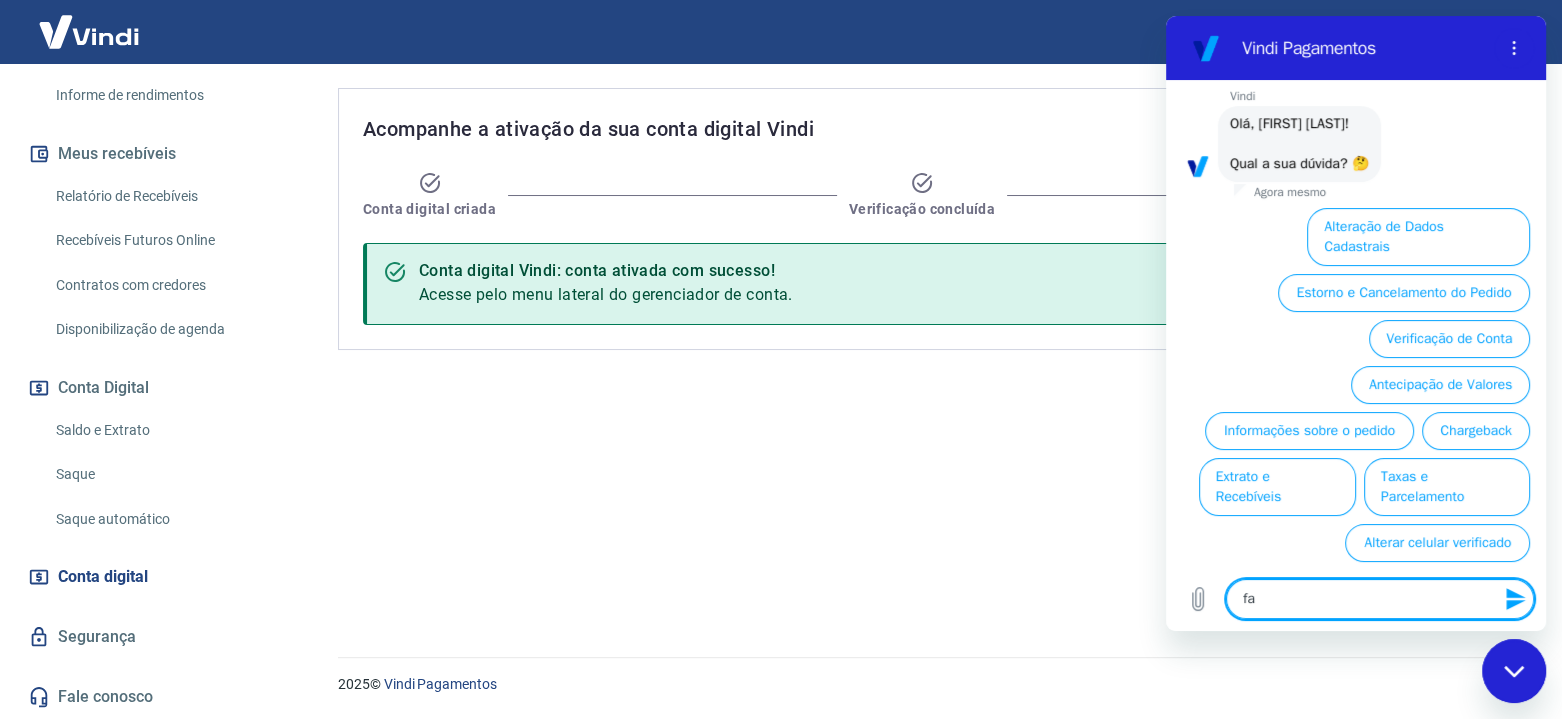 type on "fat" 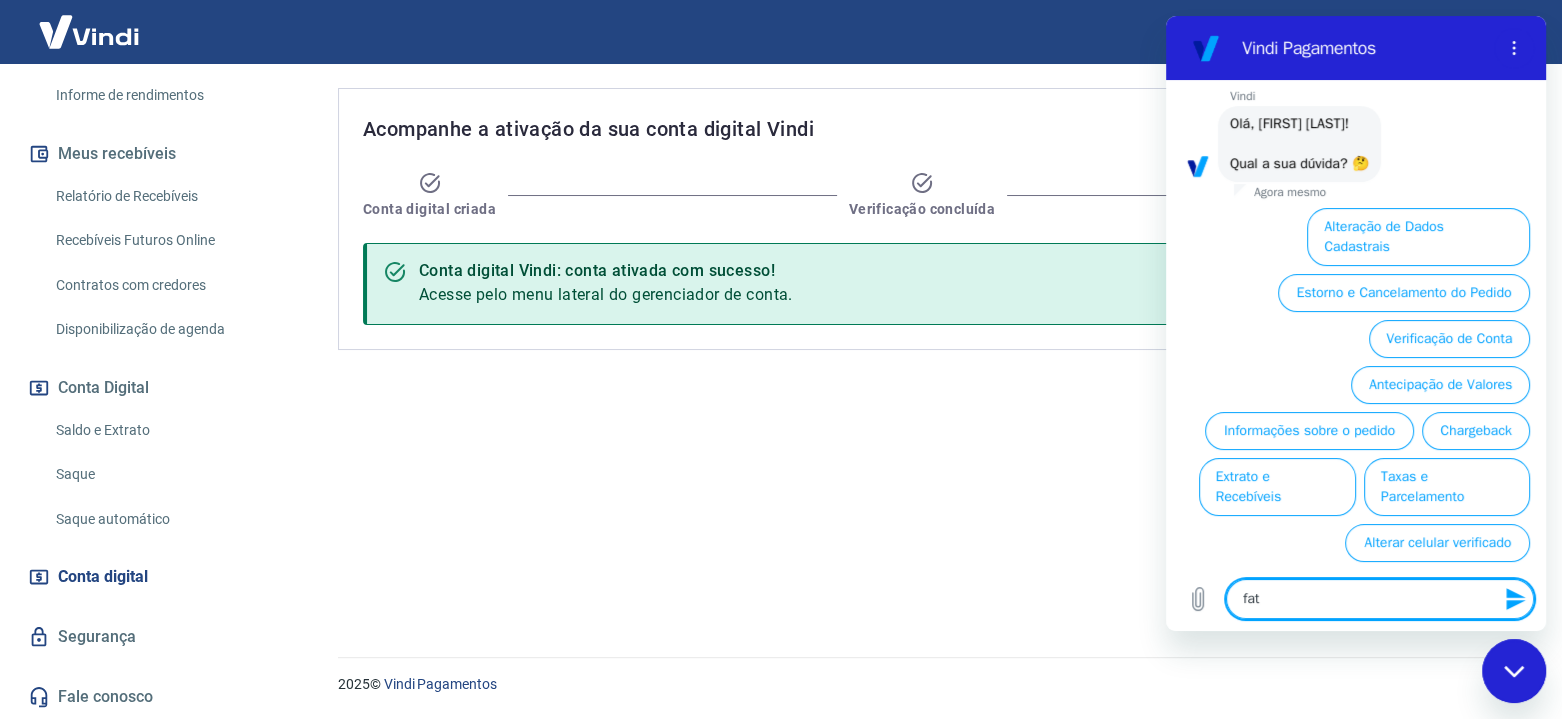 type on "fatu" 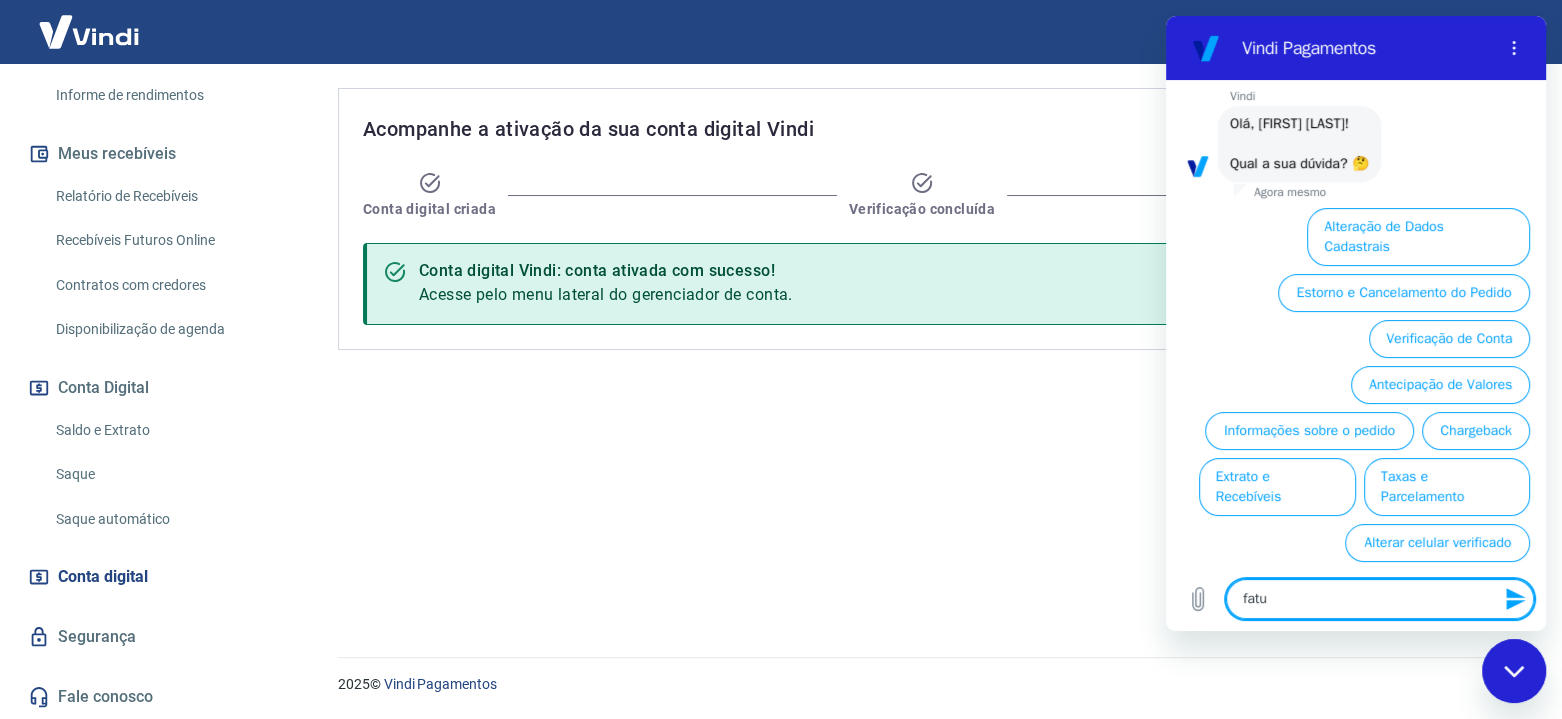 type on "fatur" 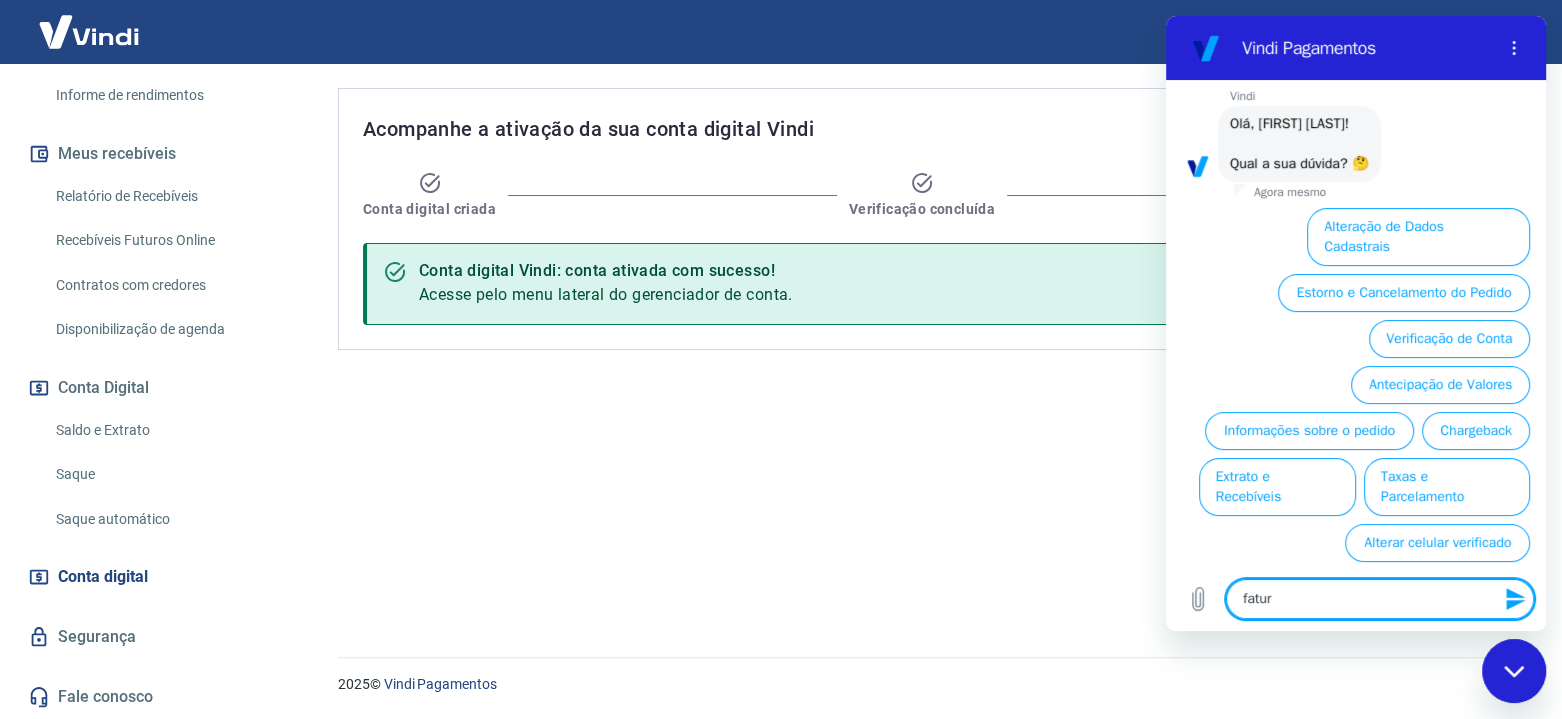 type on "fatura" 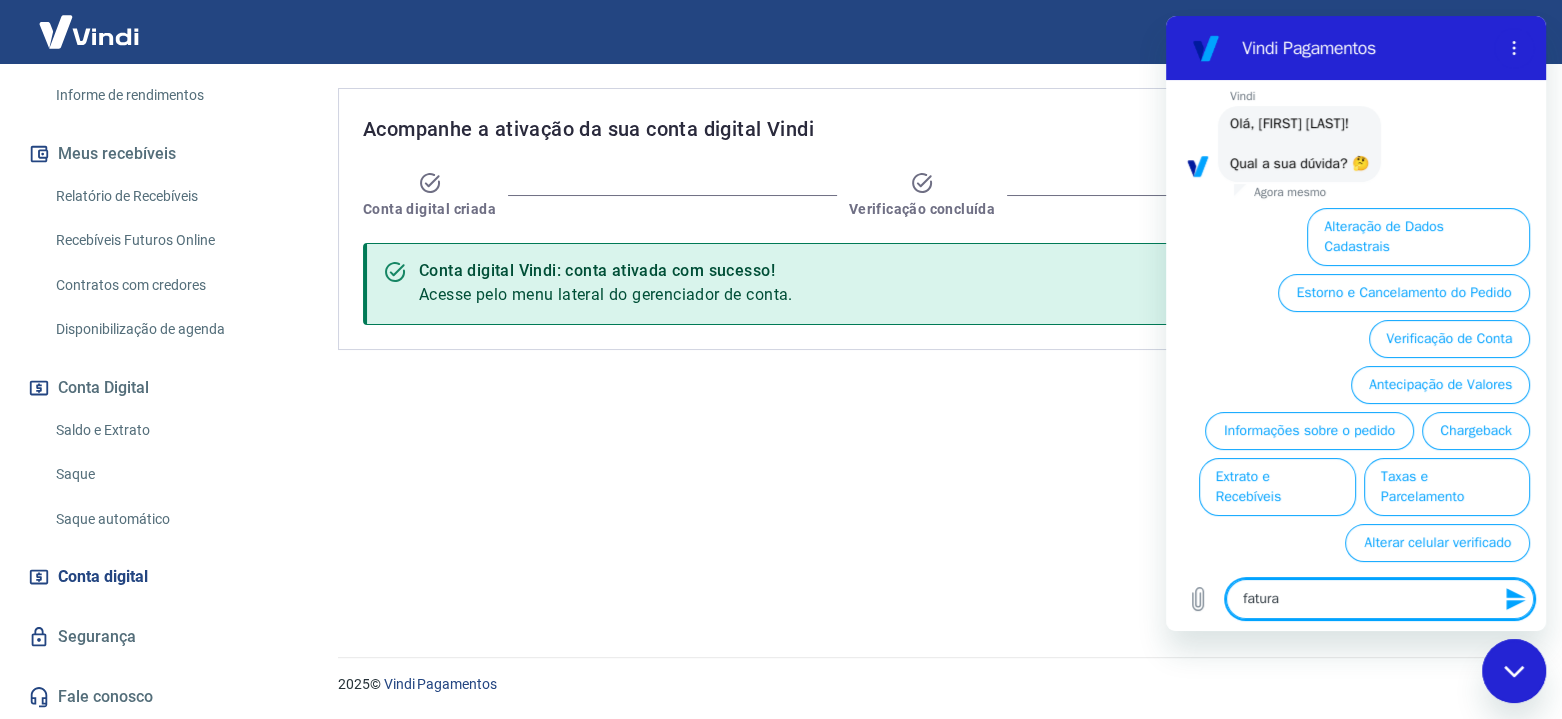 type on "fatura" 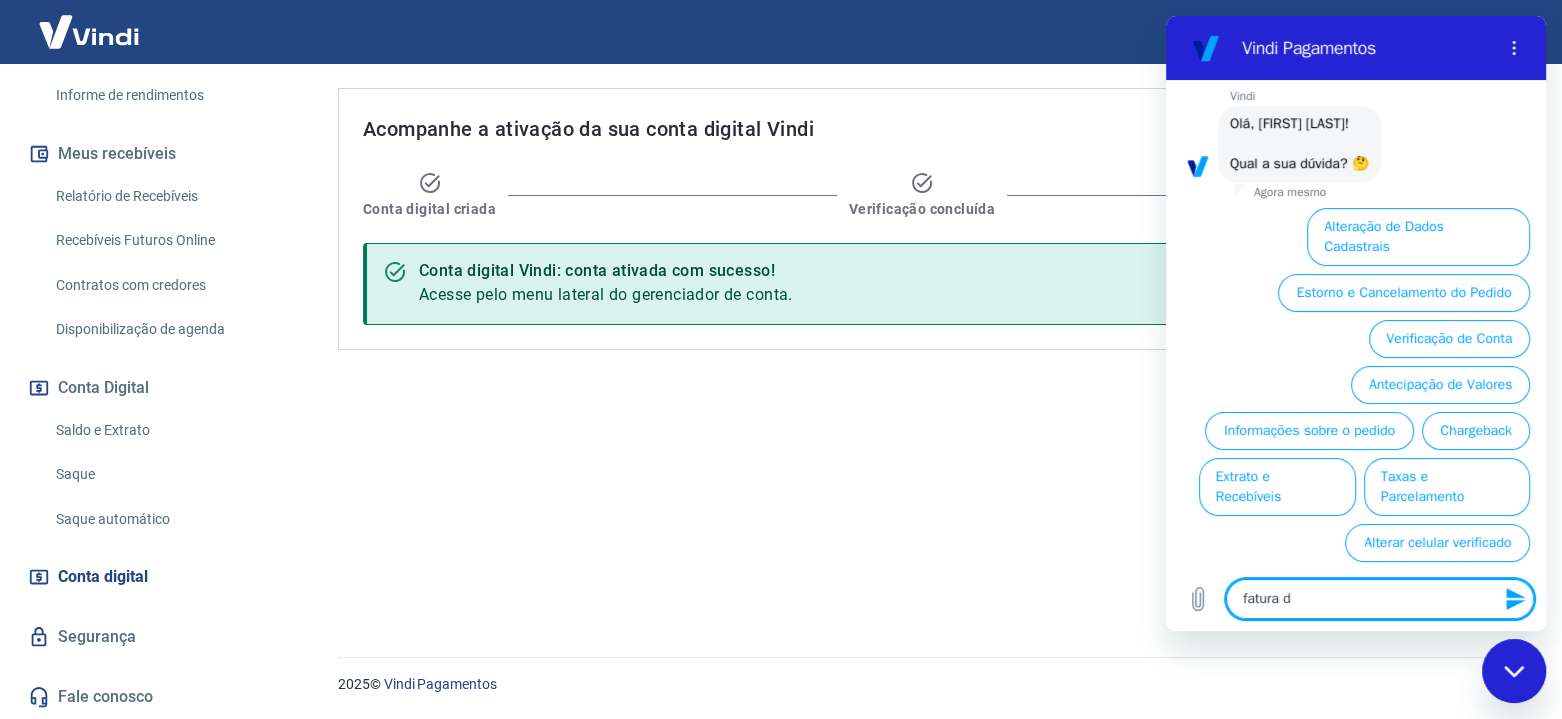 type on "fatura da" 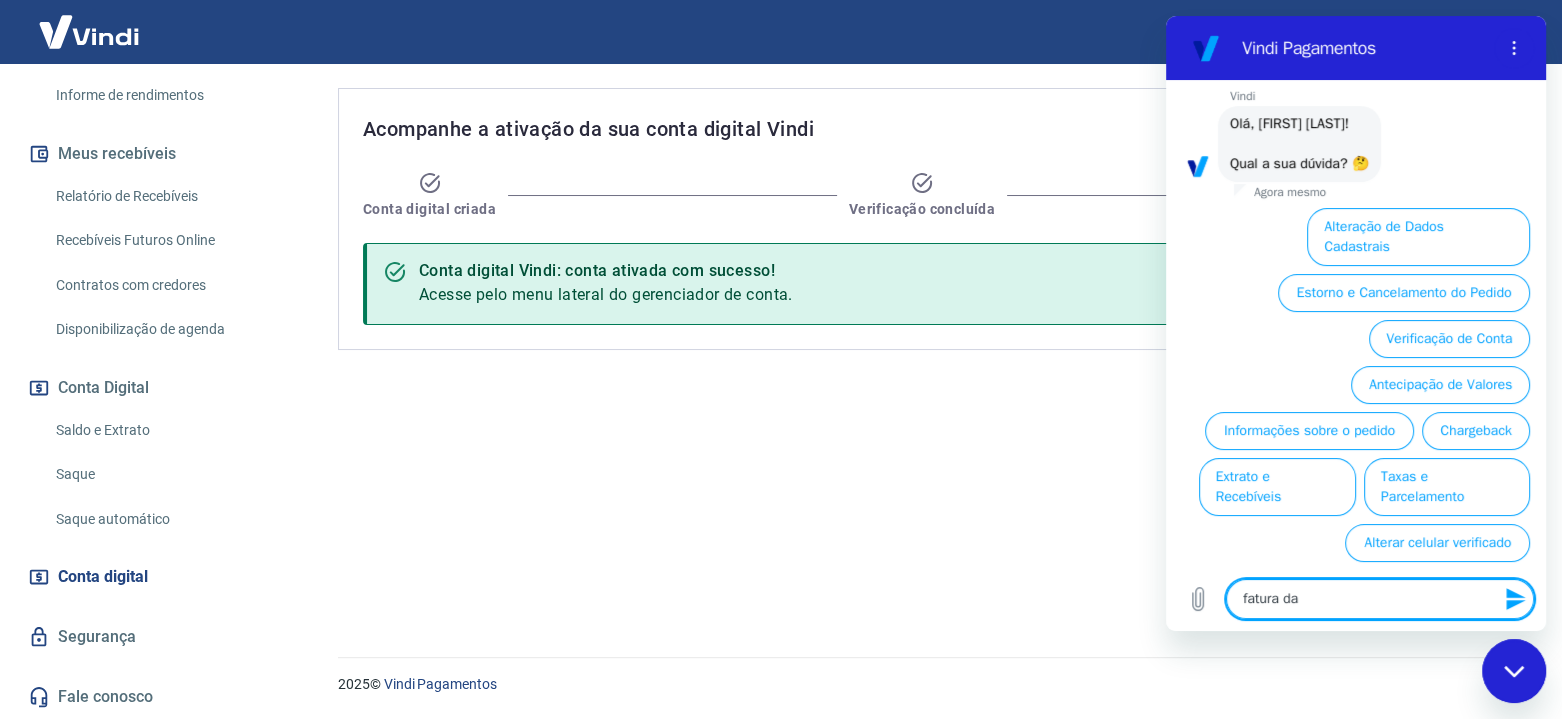 type on "x" 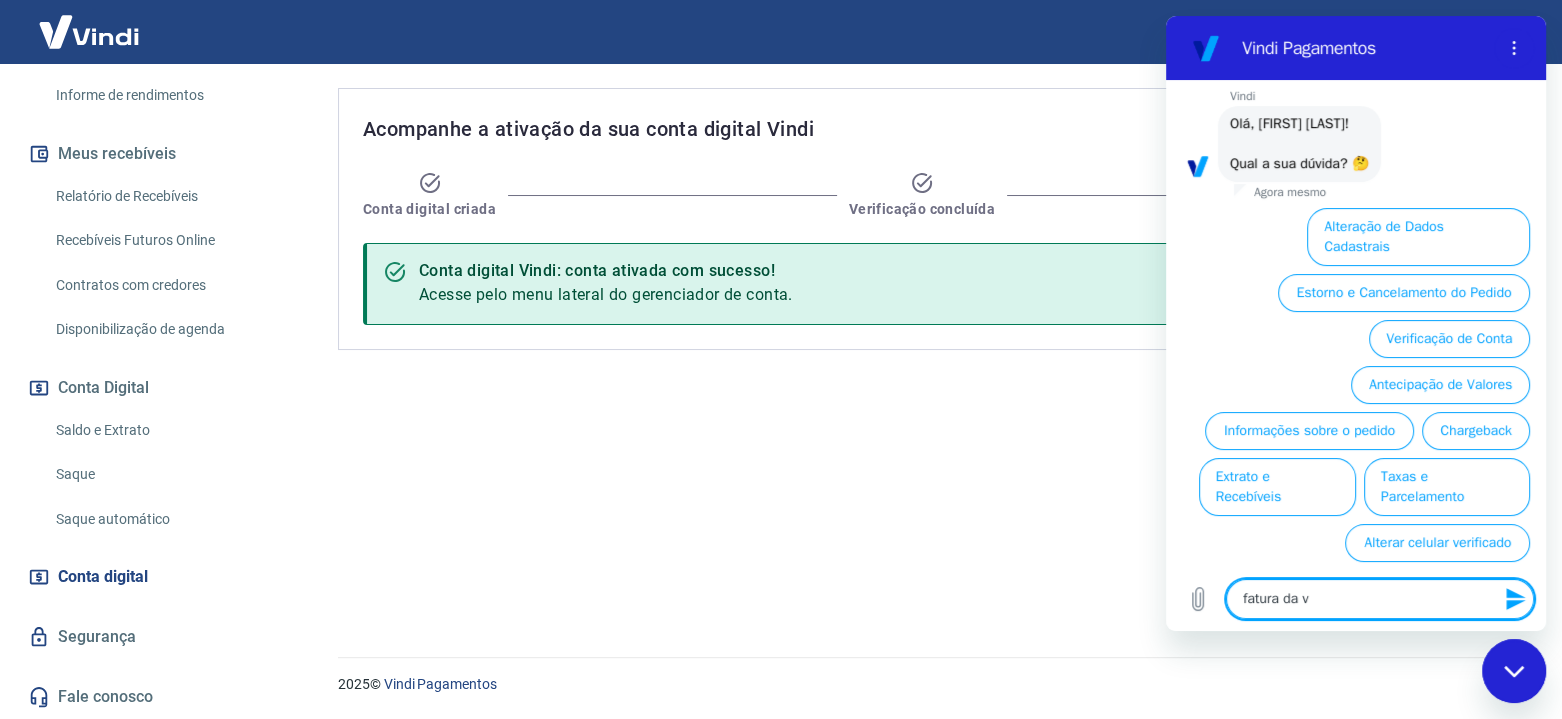 type on "fatura da vi" 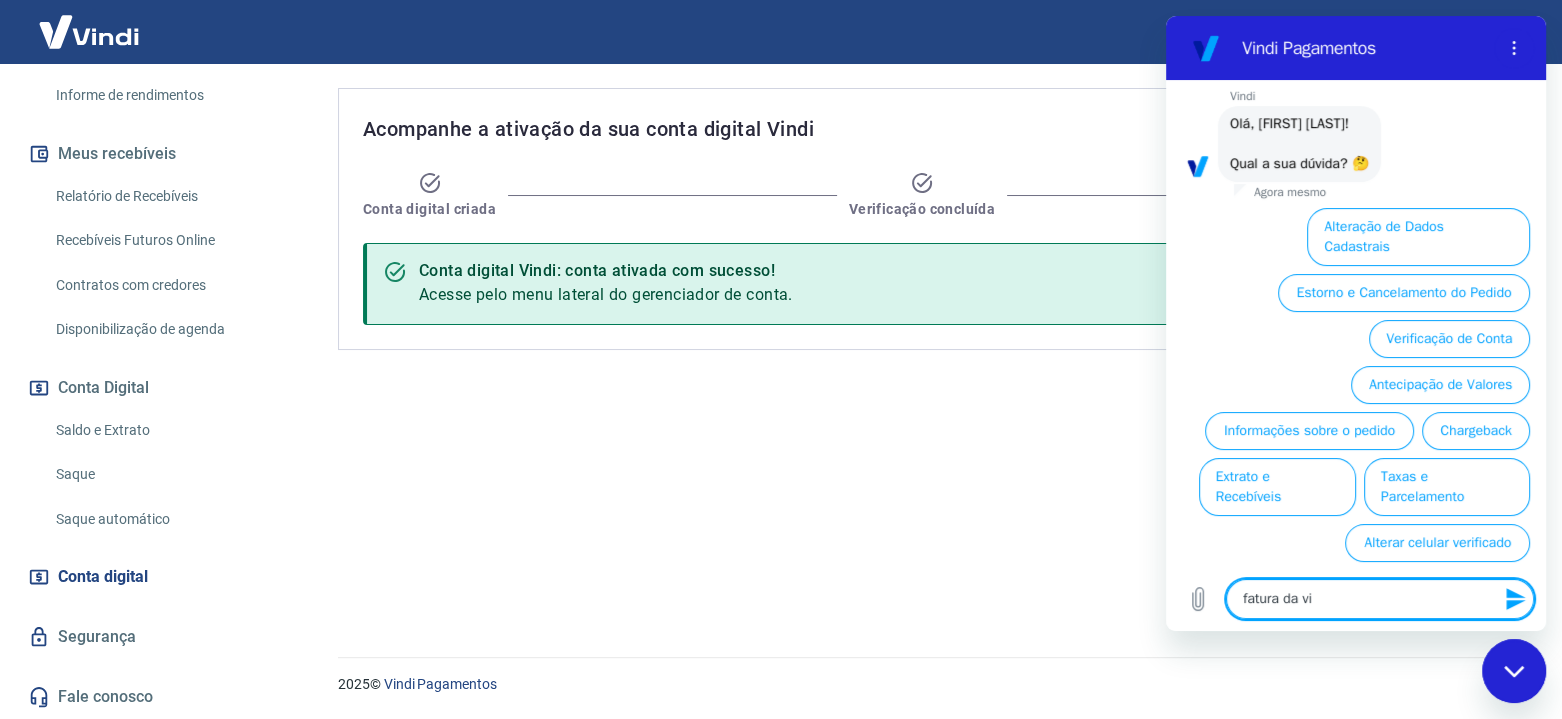 type on "fatura da vin" 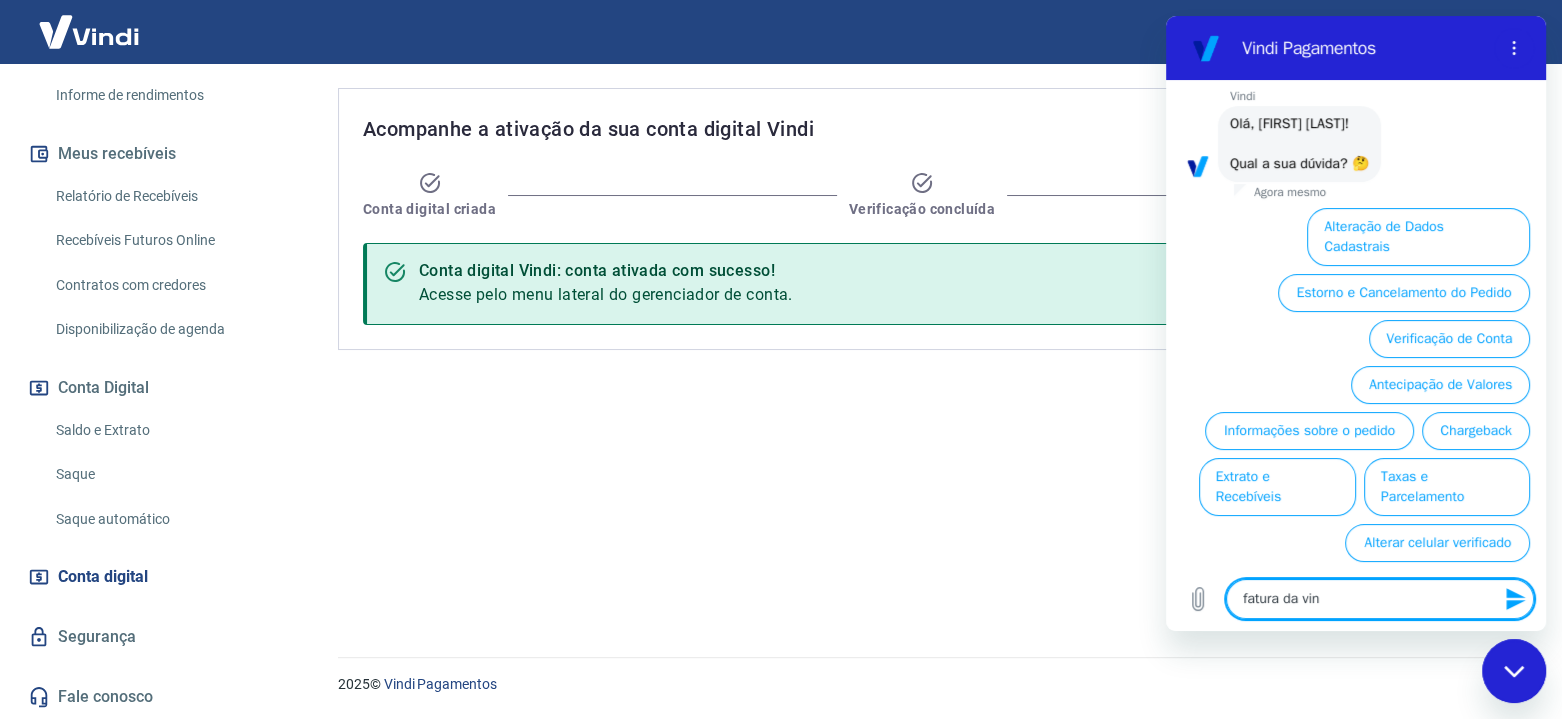 type on "fatura da vind" 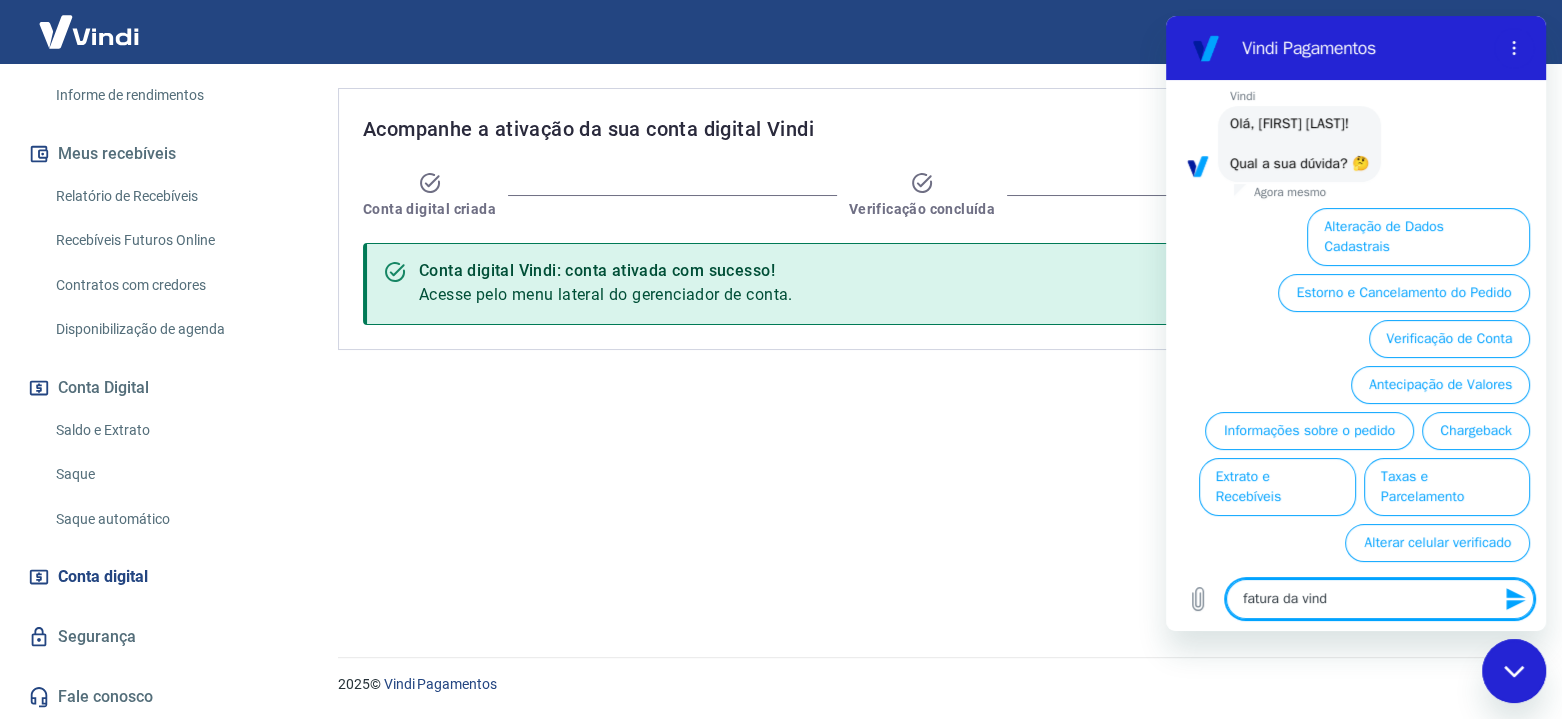type on "fatura da vindi" 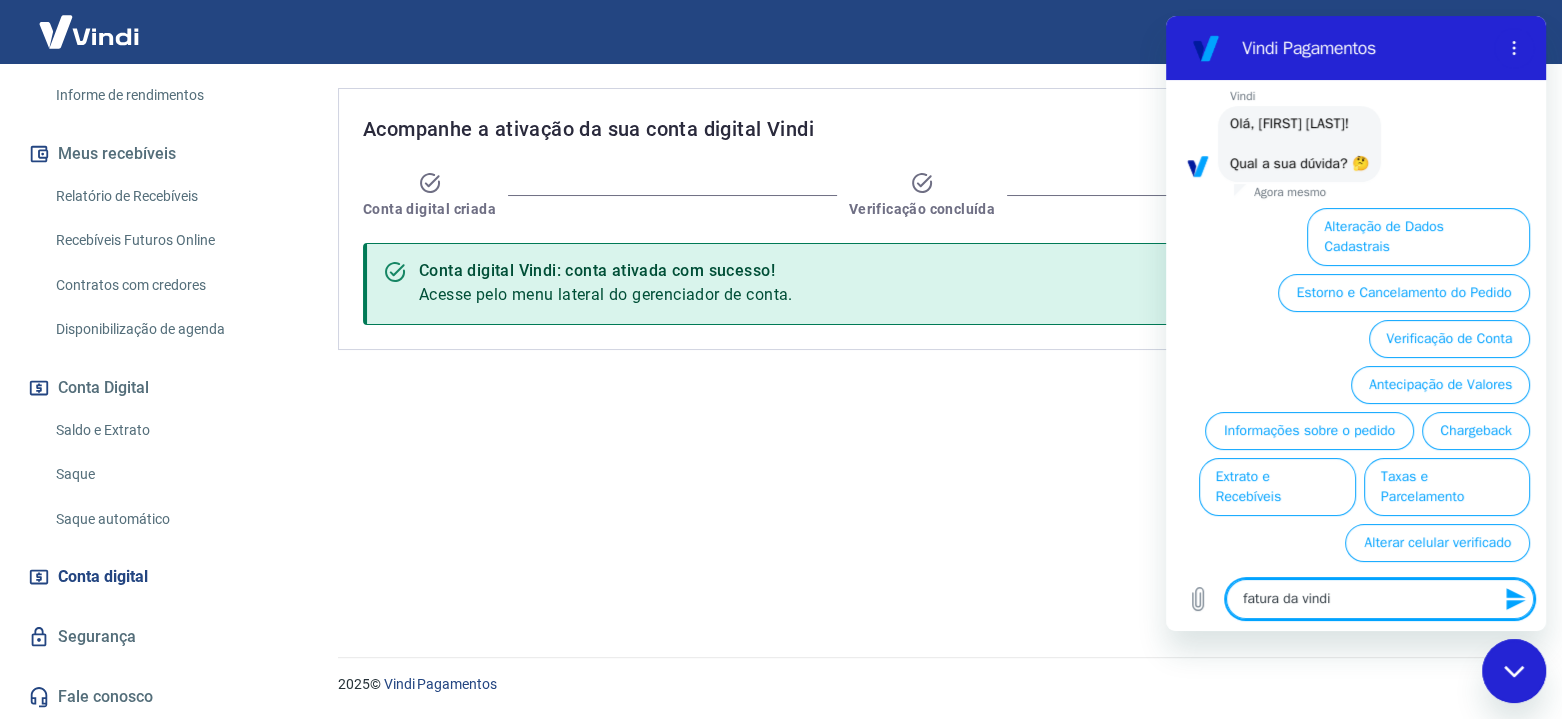 type 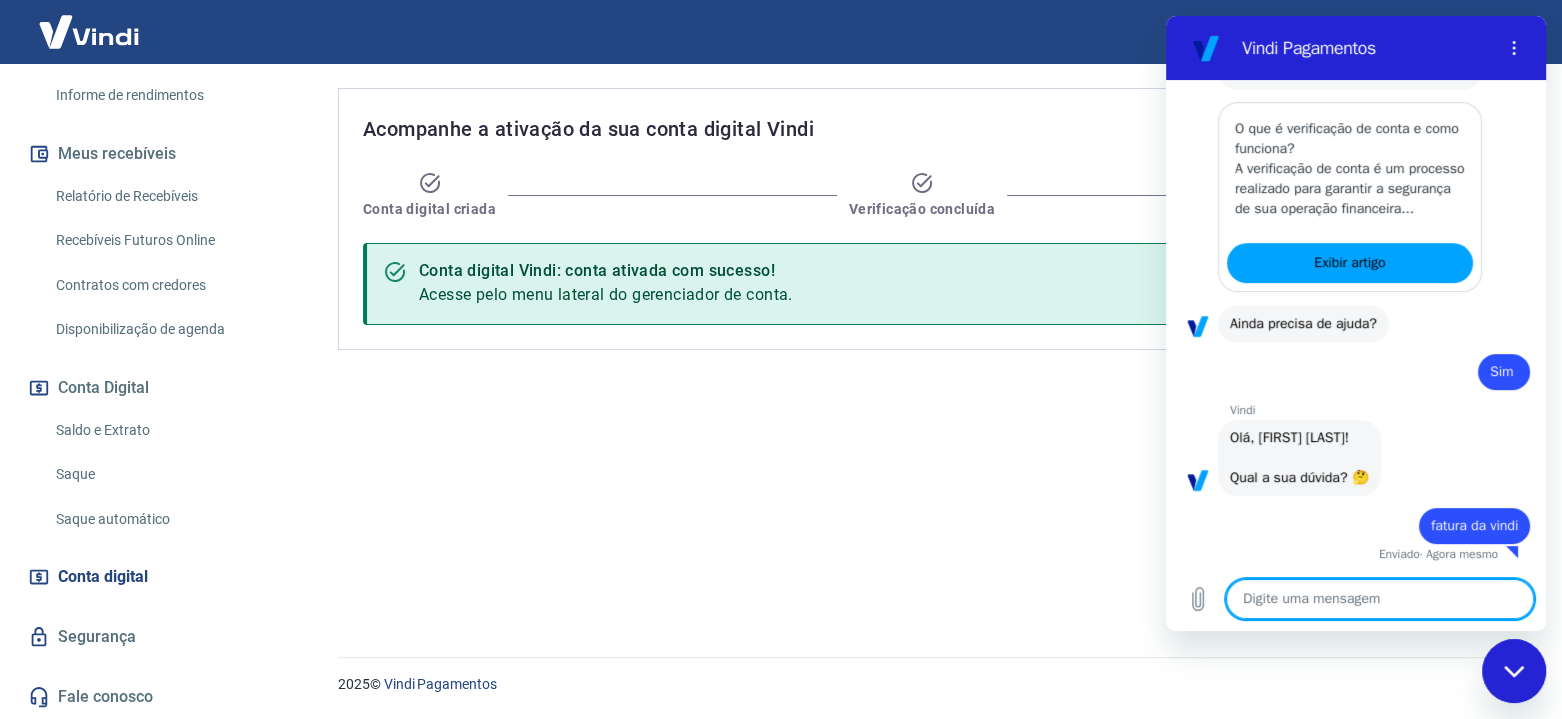 type on "x" 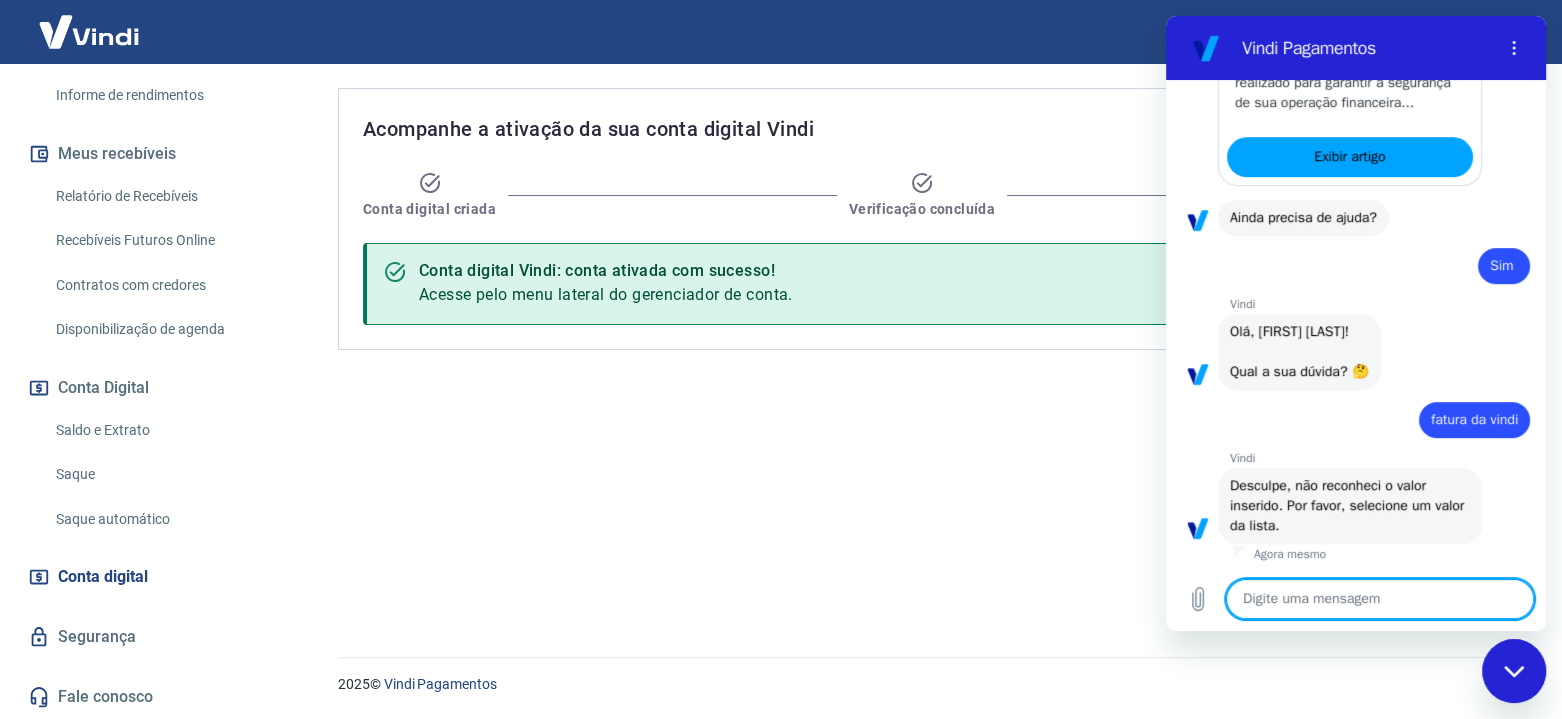 scroll, scrollTop: 634, scrollLeft: 0, axis: vertical 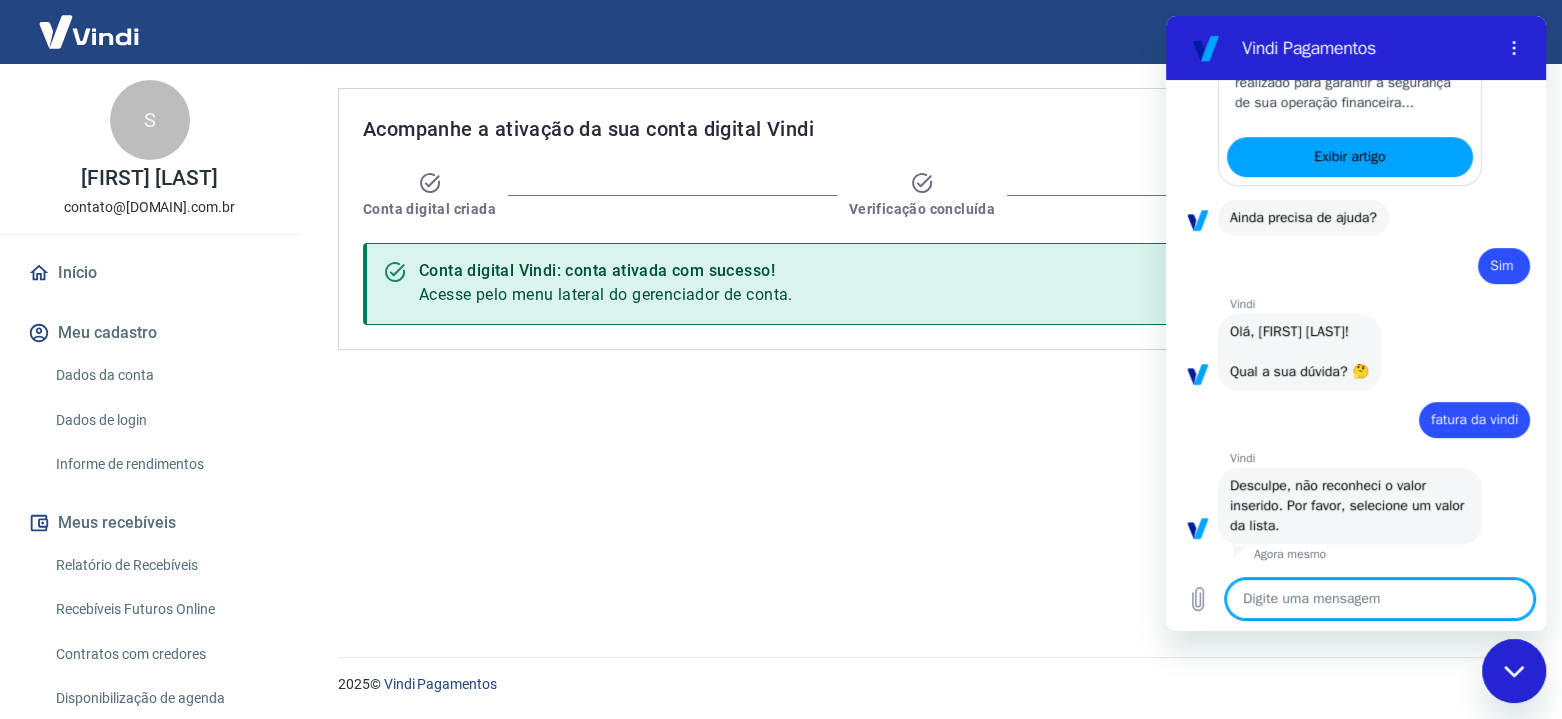 click on "S" at bounding box center (150, 120) 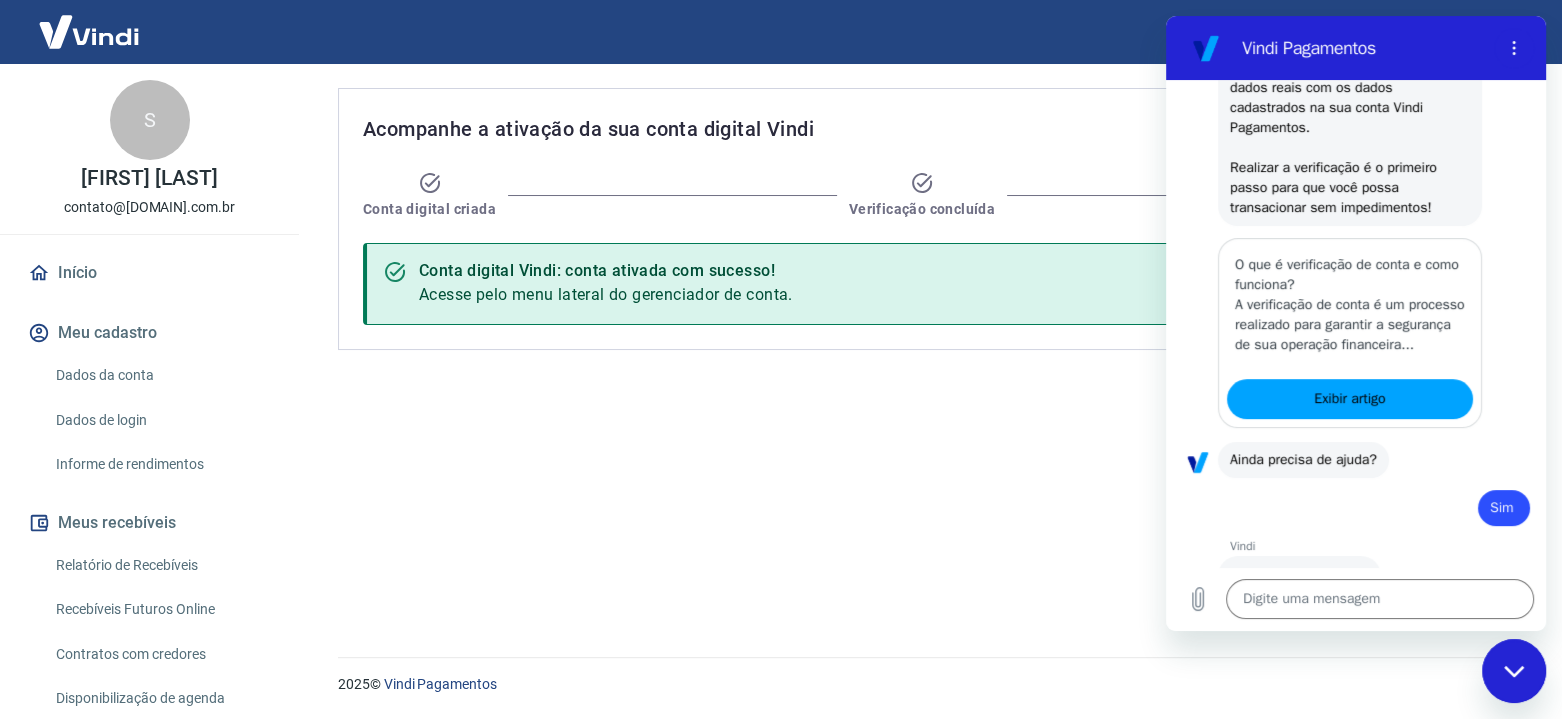 scroll, scrollTop: 634, scrollLeft: 0, axis: vertical 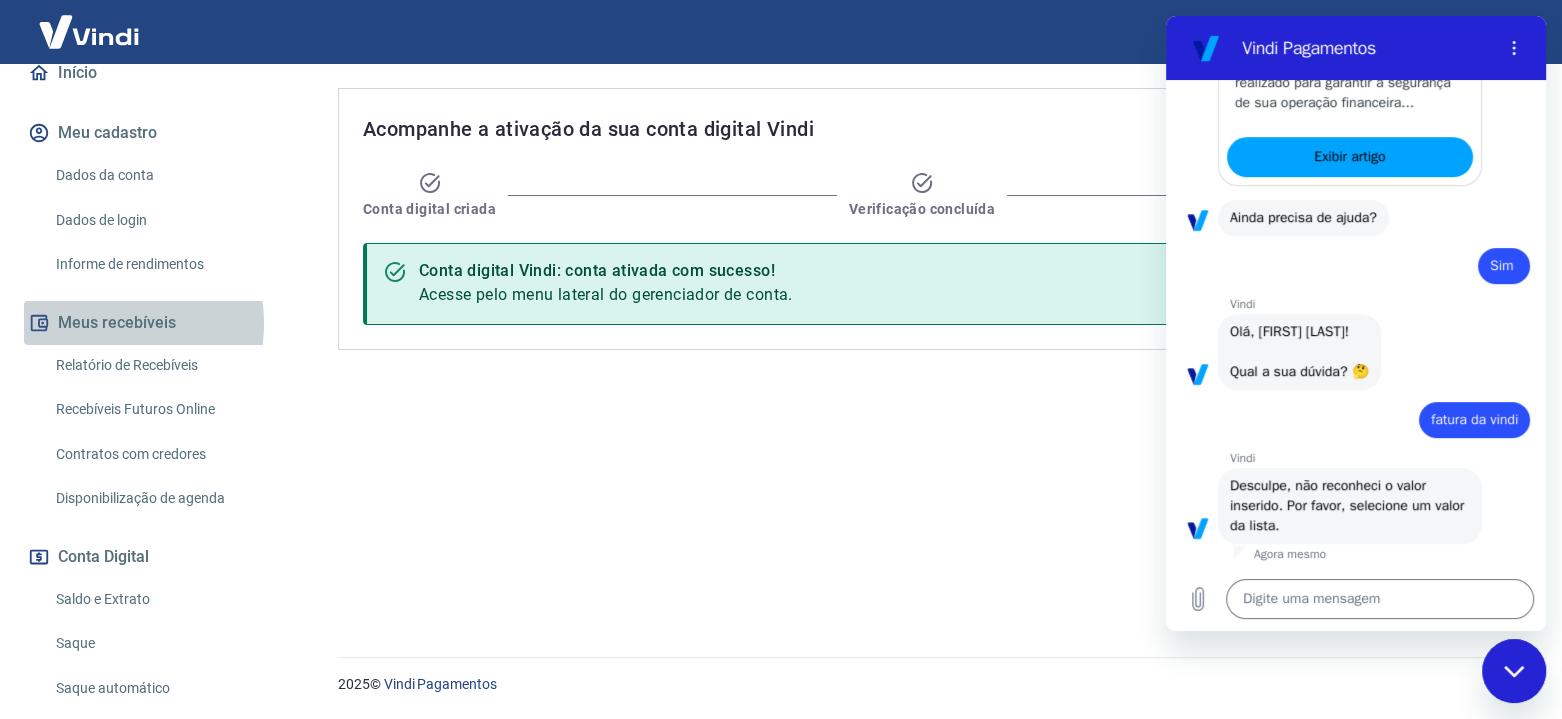 click on "Meus recebíveis" at bounding box center [149, 323] 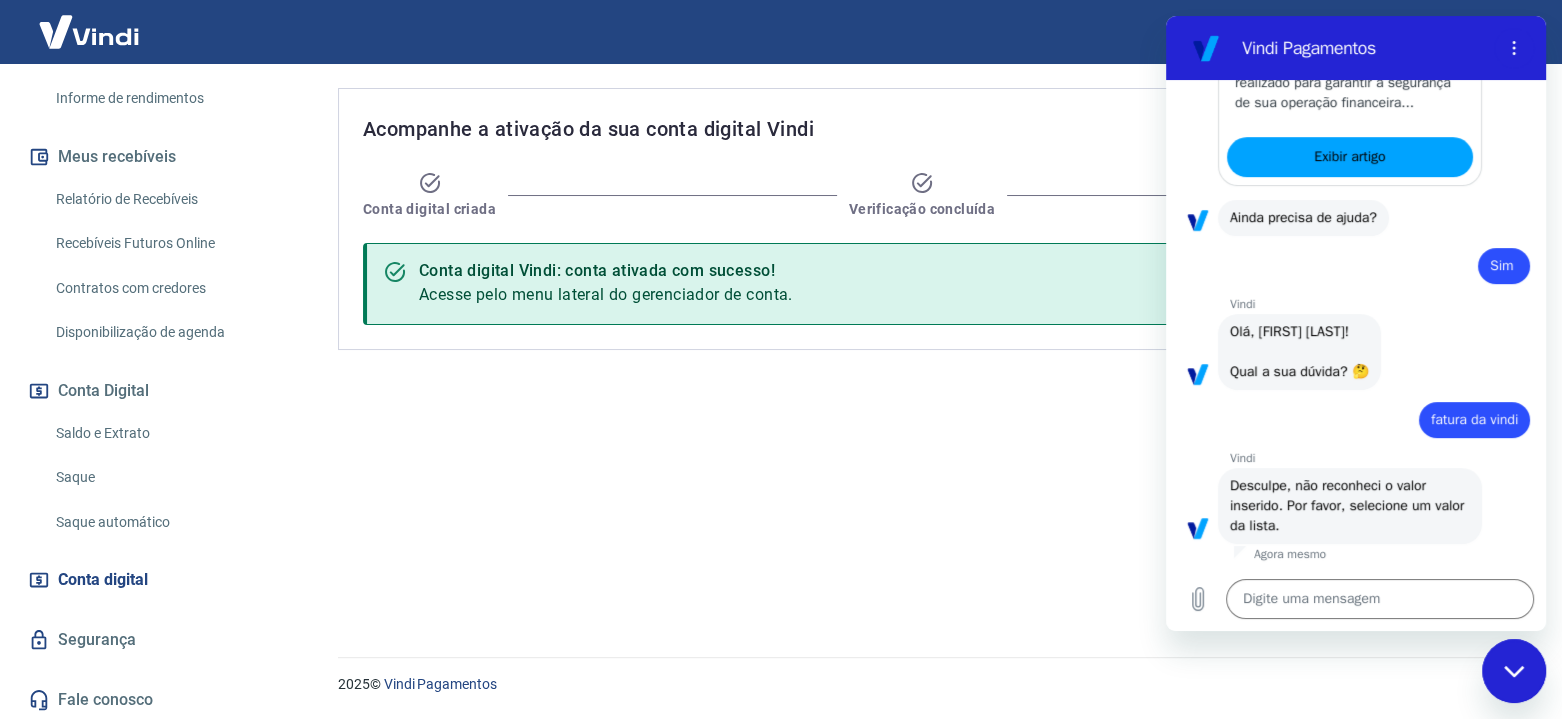 scroll, scrollTop: 388, scrollLeft: 0, axis: vertical 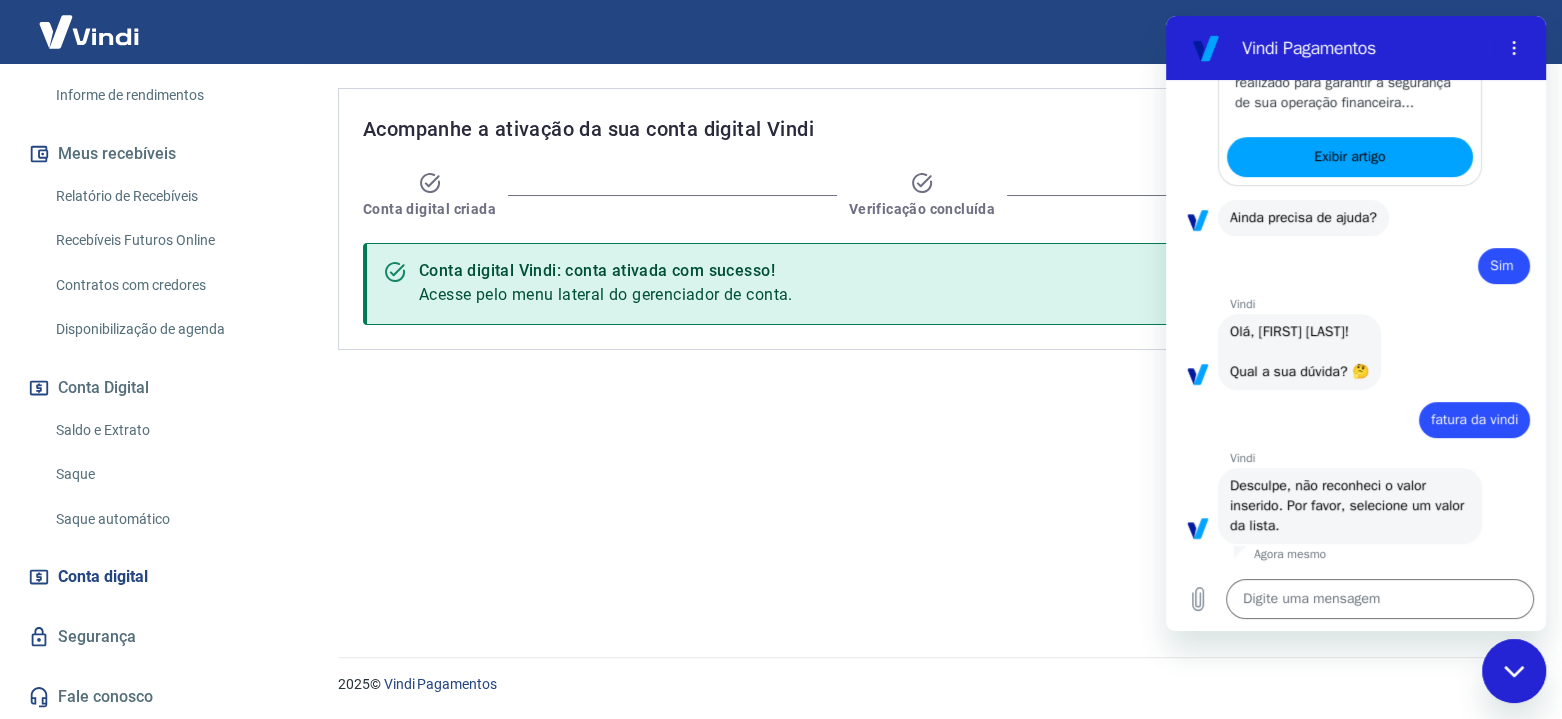 click on "Fale conosco" at bounding box center (149, 697) 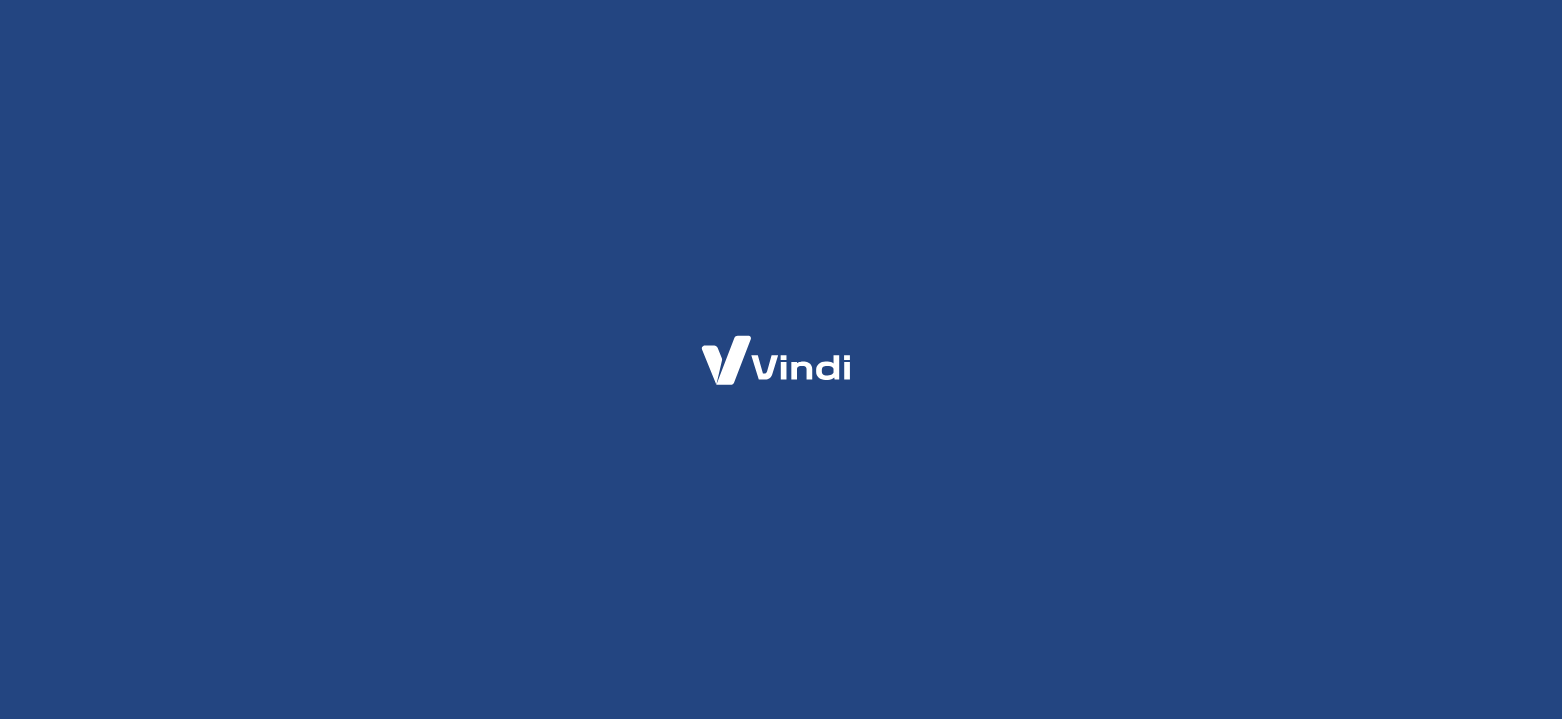 scroll, scrollTop: 0, scrollLeft: 0, axis: both 